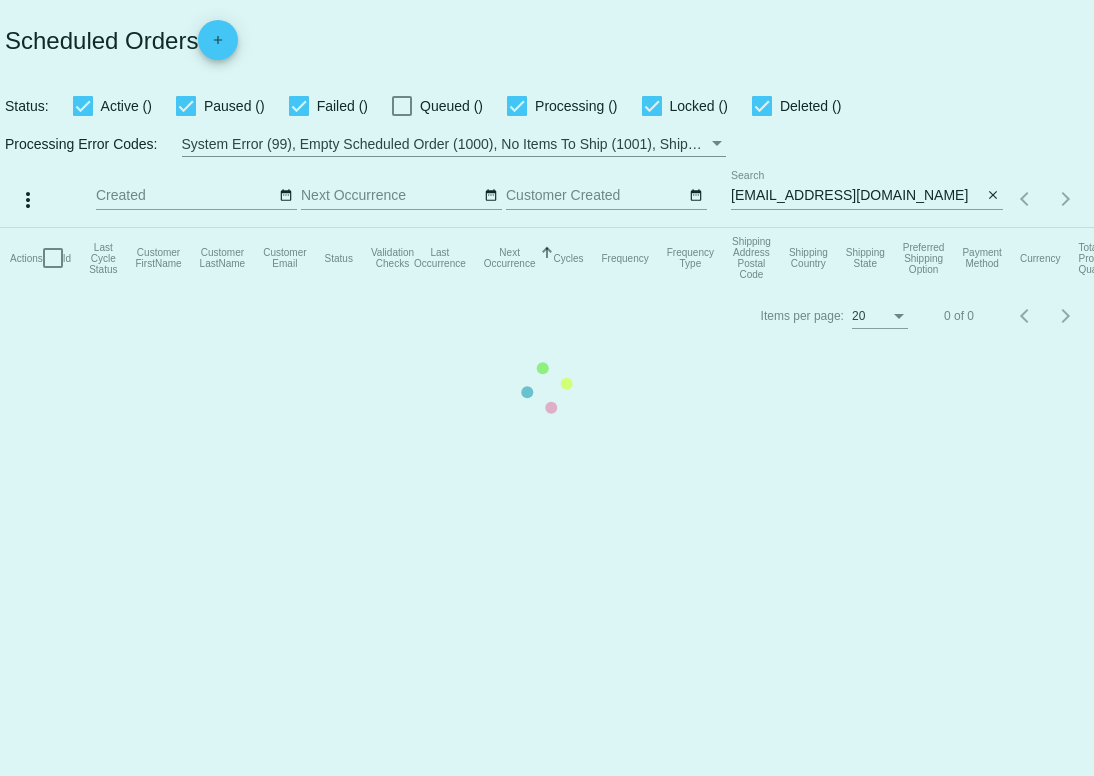 scroll, scrollTop: 0, scrollLeft: 0, axis: both 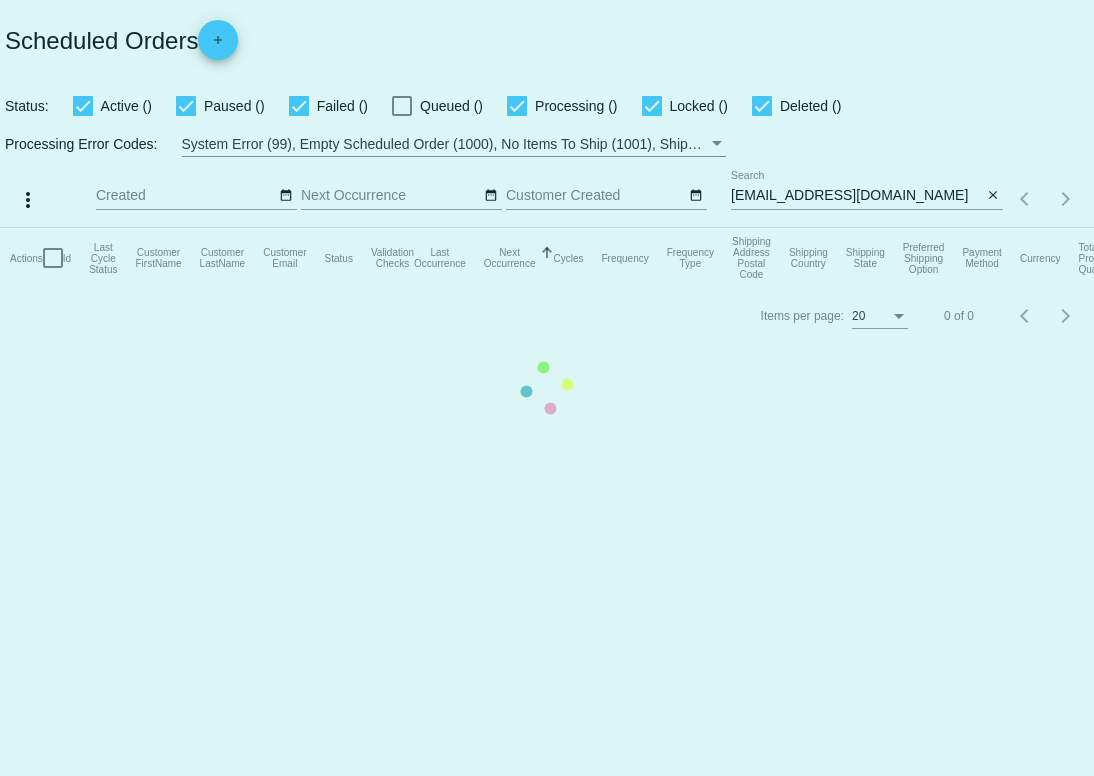 click on "Actions
Id   Last Cycle Status   Customer FirstName   Customer LastName   Customer Email   Status   Validation Checks   Last Occurrence   Next Occurrence   Sorted by NextOccurrenceUtc ascending  Cycles   Frequency   Frequency Type   Shipping Address Postal Code
Shipping Country
Shipping State
Preferred Shipping Option
Payment Method   Currency   Total Product Quantity   Scheduled Order Subtotal
Scheduled Order LTV" 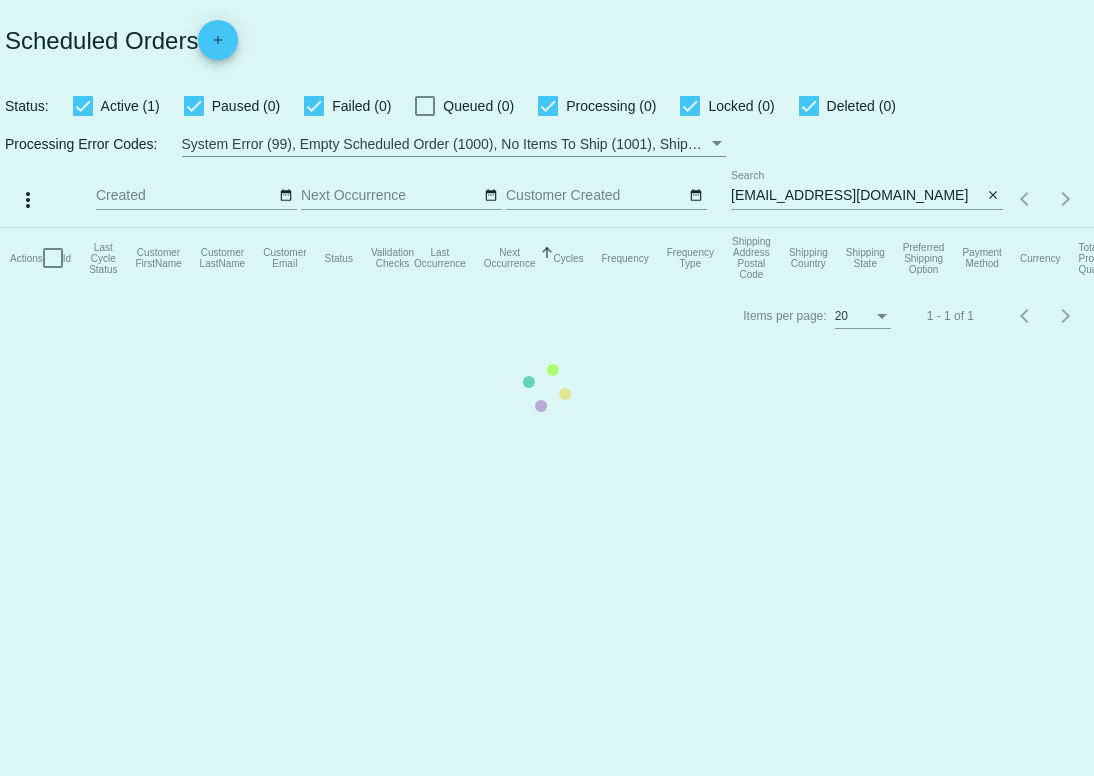 click on "Actions
Id   Last Cycle Status   Customer FirstName   Customer LastName   Customer Email   Status   Validation Checks   Last Occurrence   Next Occurrence   Sorted by NextOccurrenceUtc ascending  Cycles   Frequency   Frequency Type   Shipping Address Postal Code
Shipping Country
Shipping State
Preferred Shipping Option
Payment Method   Currency   Total Product Quantity   Scheduled Order Subtotal
Scheduled Order LTV" 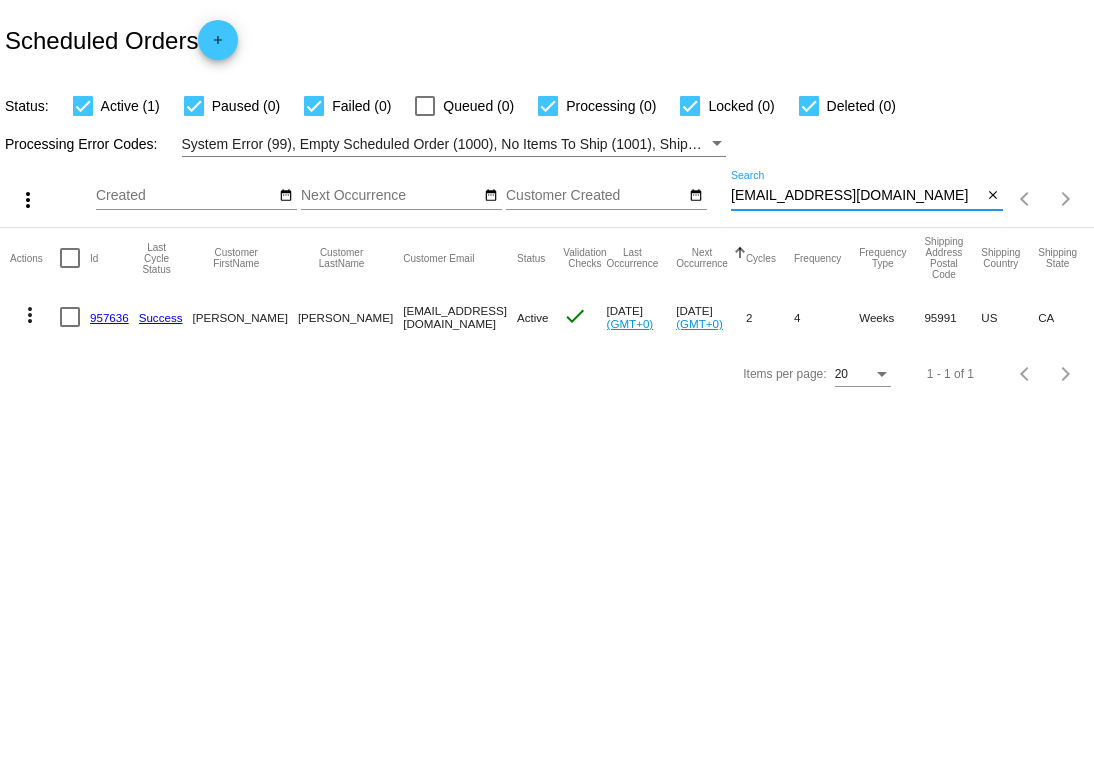 drag, startPoint x: 888, startPoint y: 196, endPoint x: 724, endPoint y: 200, distance: 164.04877 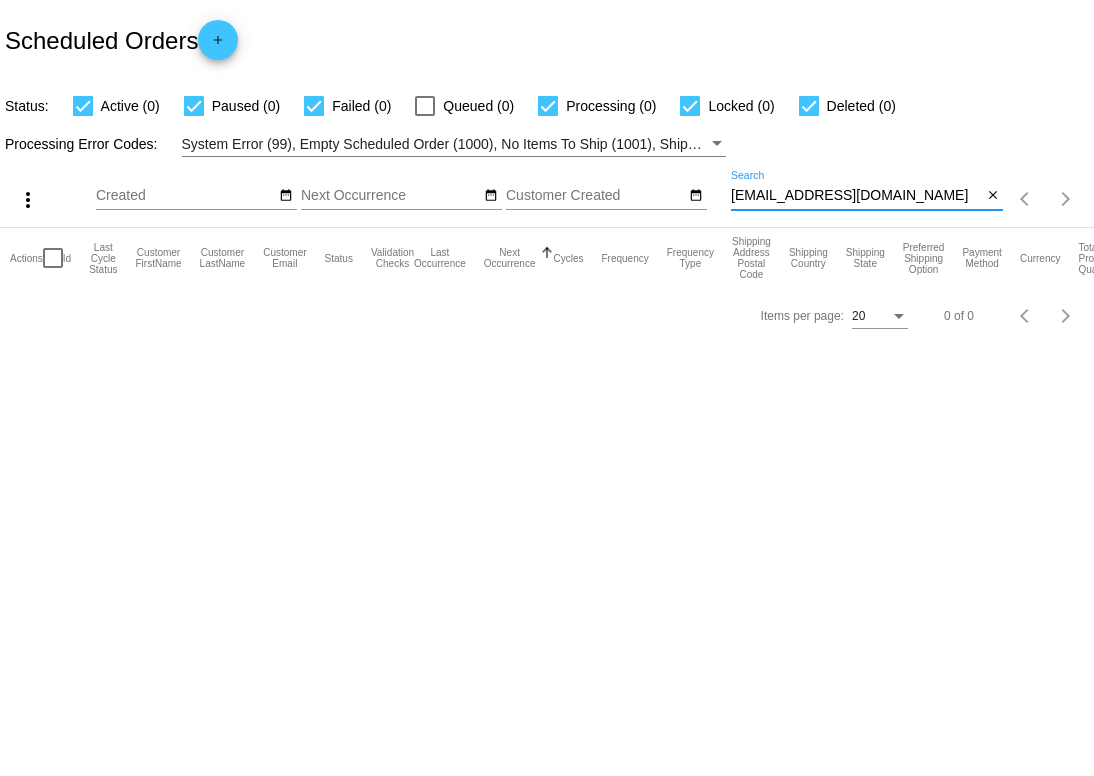 type on "info@enfuseinc.com" 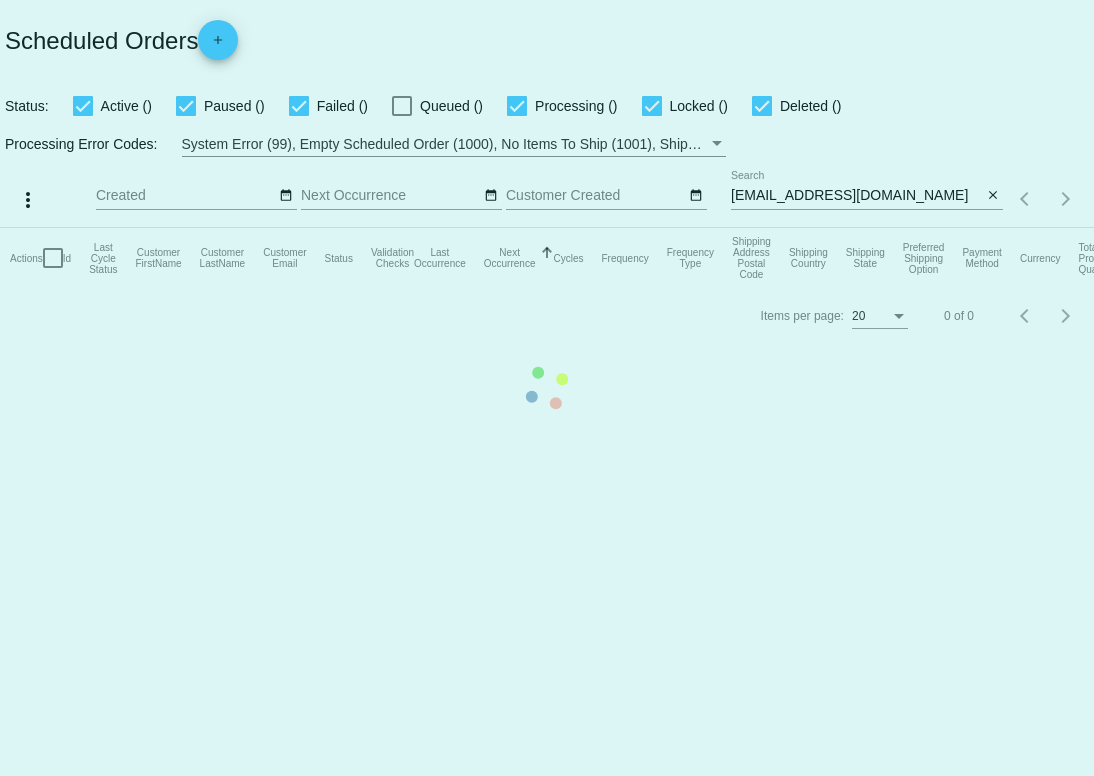 scroll, scrollTop: 0, scrollLeft: 0, axis: both 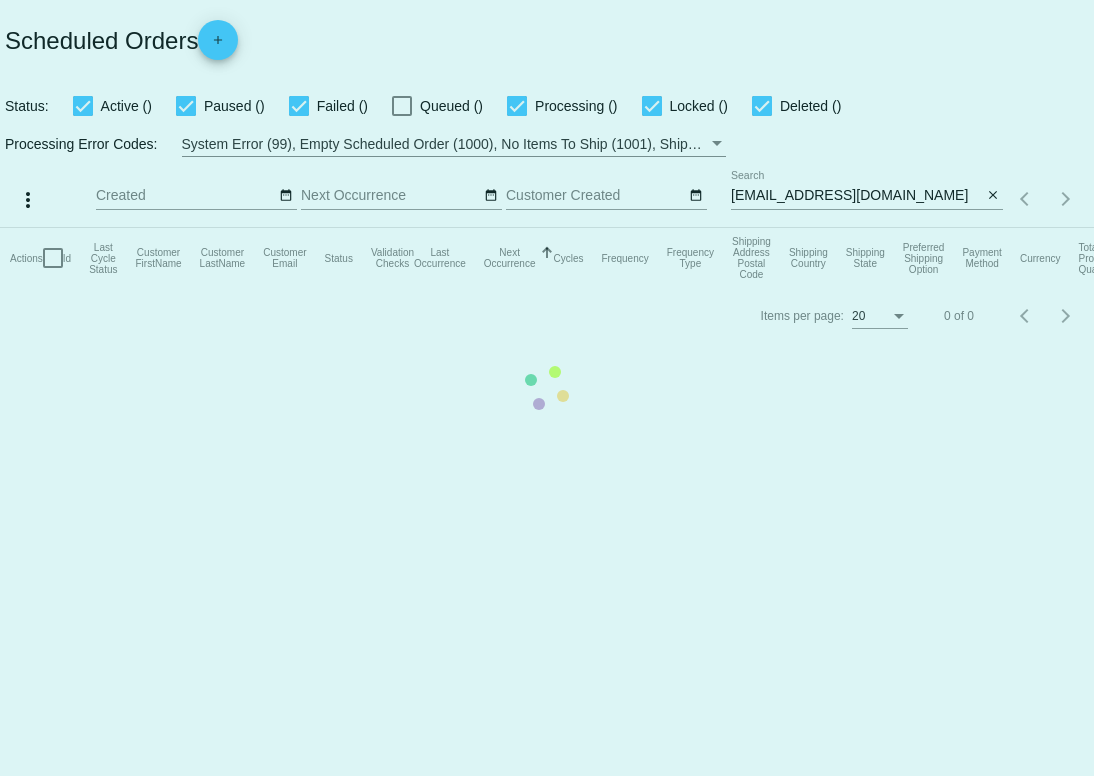 click on "Actions
Id   Last Cycle Status   Customer FirstName   Customer LastName   Customer Email   Status   Validation Checks   Last Occurrence   Next Occurrence   Sorted by NextOccurrenceUtc ascending  Cycles   Frequency   Frequency Type   Shipping Address Postal Code
Shipping Country
Shipping State
Preferred Shipping Option
Payment Method   Currency   Total Product Quantity   Scheduled Order Subtotal
Scheduled Order LTV" 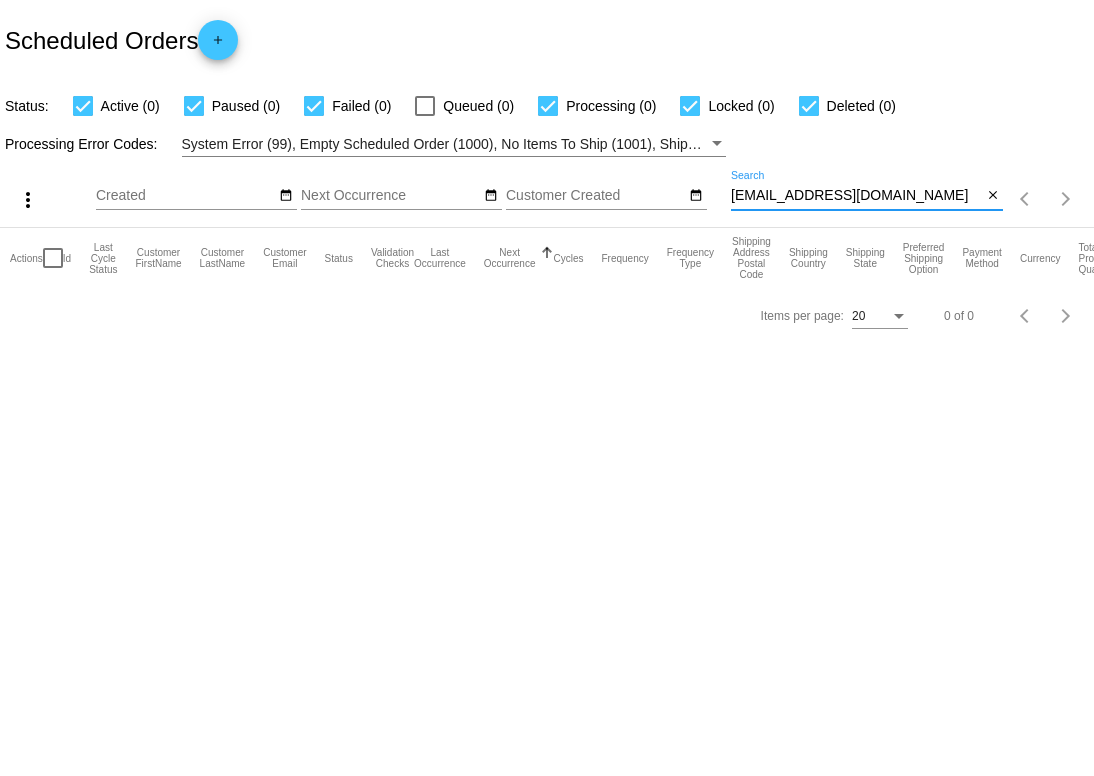 drag, startPoint x: 867, startPoint y: 200, endPoint x: 729, endPoint y: 194, distance: 138.13037 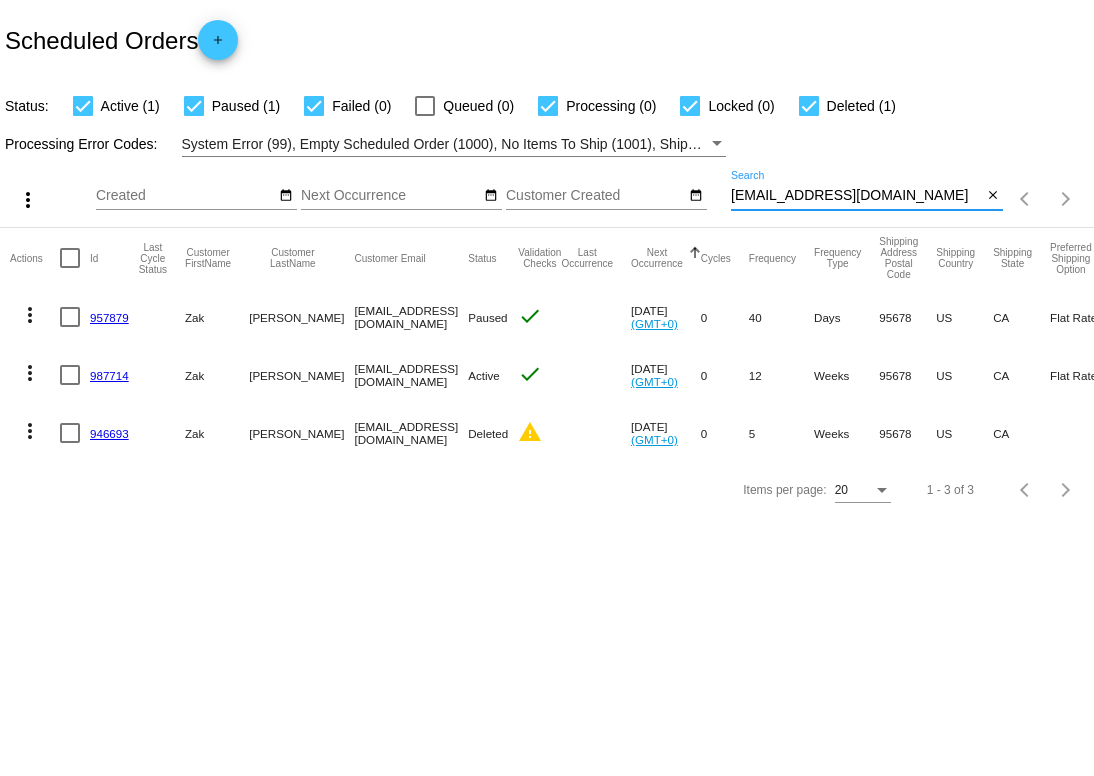 type on "luckyzak88@gmail.com" 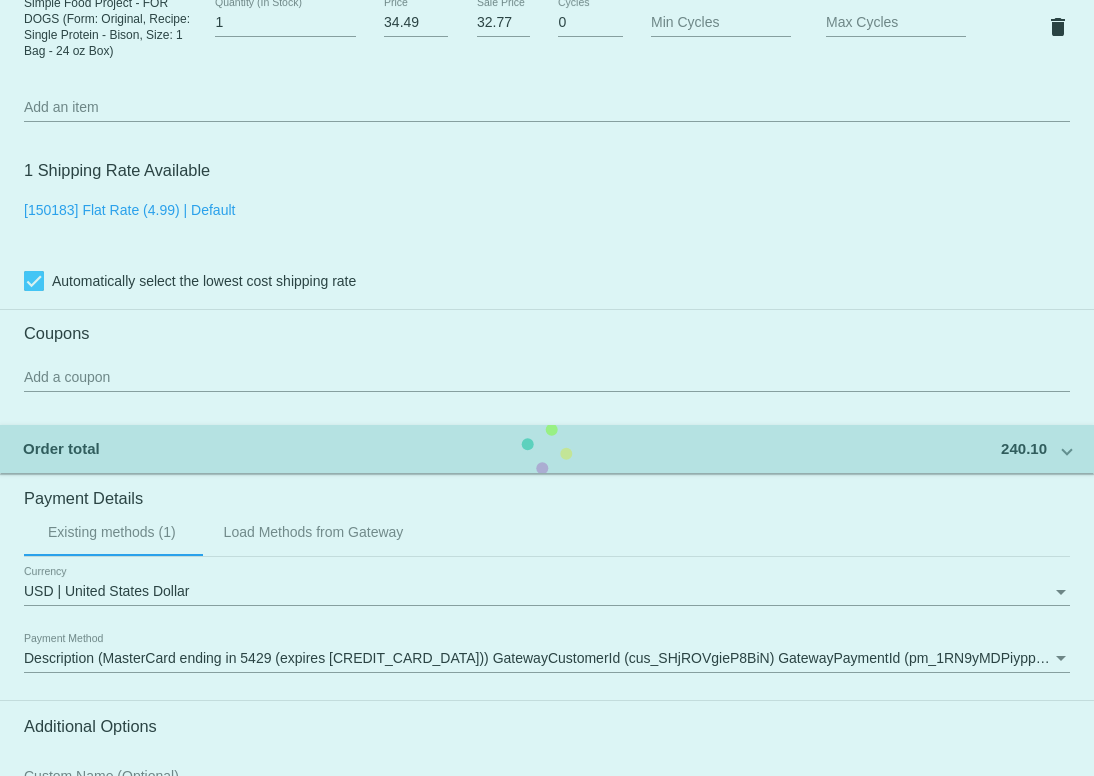 scroll, scrollTop: 1410, scrollLeft: 0, axis: vertical 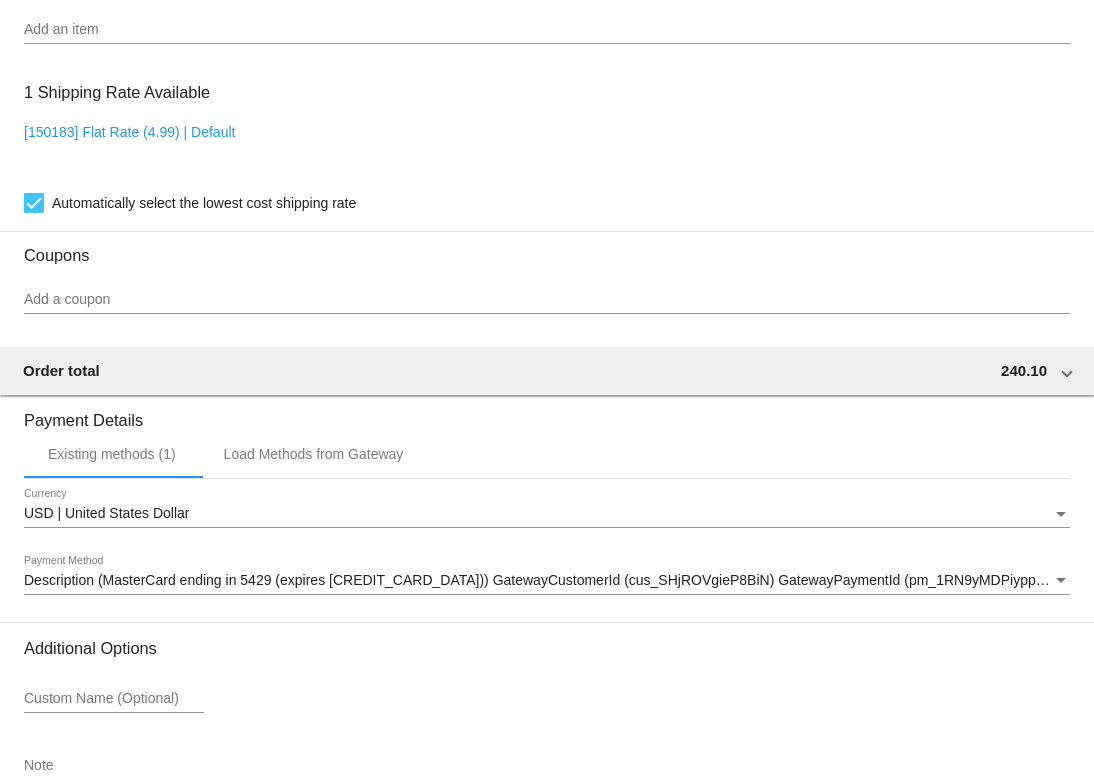 click on "Add a coupon" at bounding box center [547, 300] 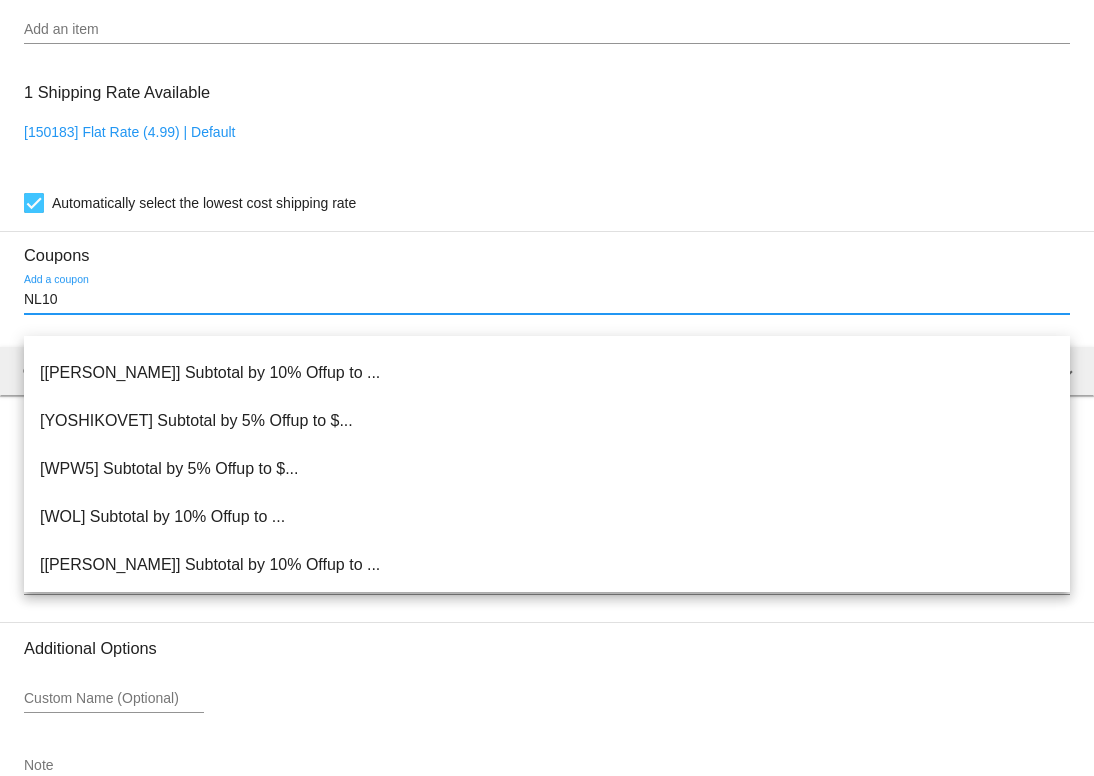 scroll, scrollTop: 4544, scrollLeft: 0, axis: vertical 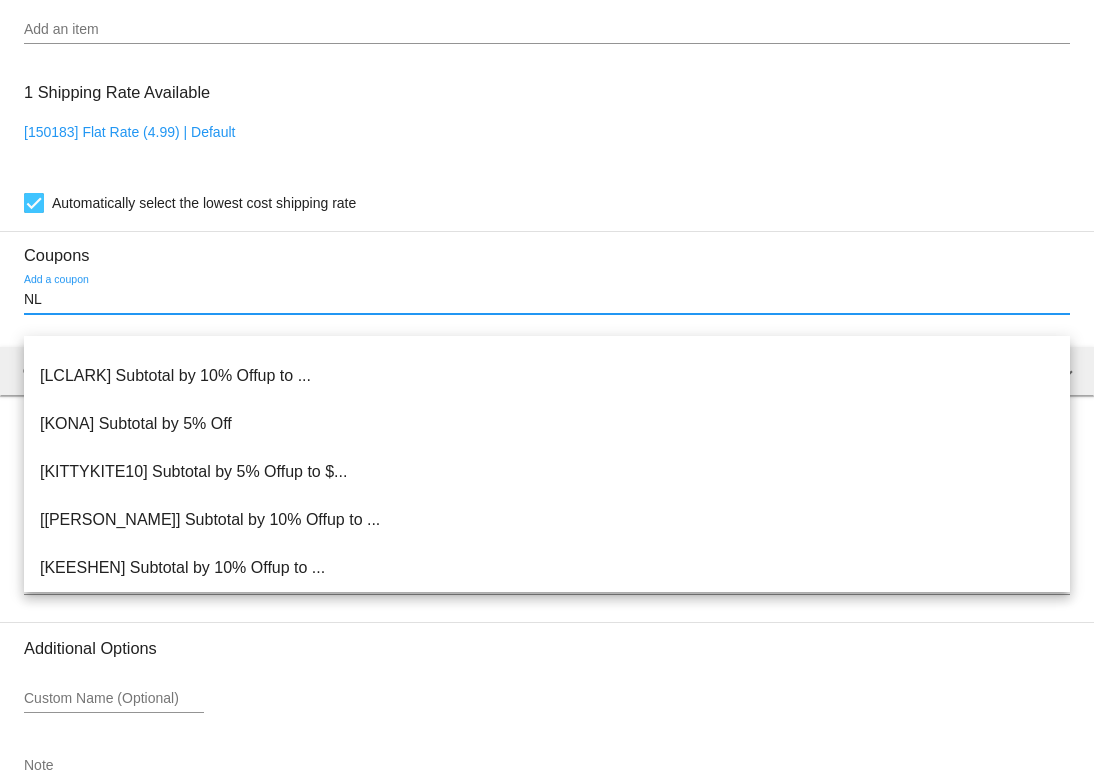 type on "N" 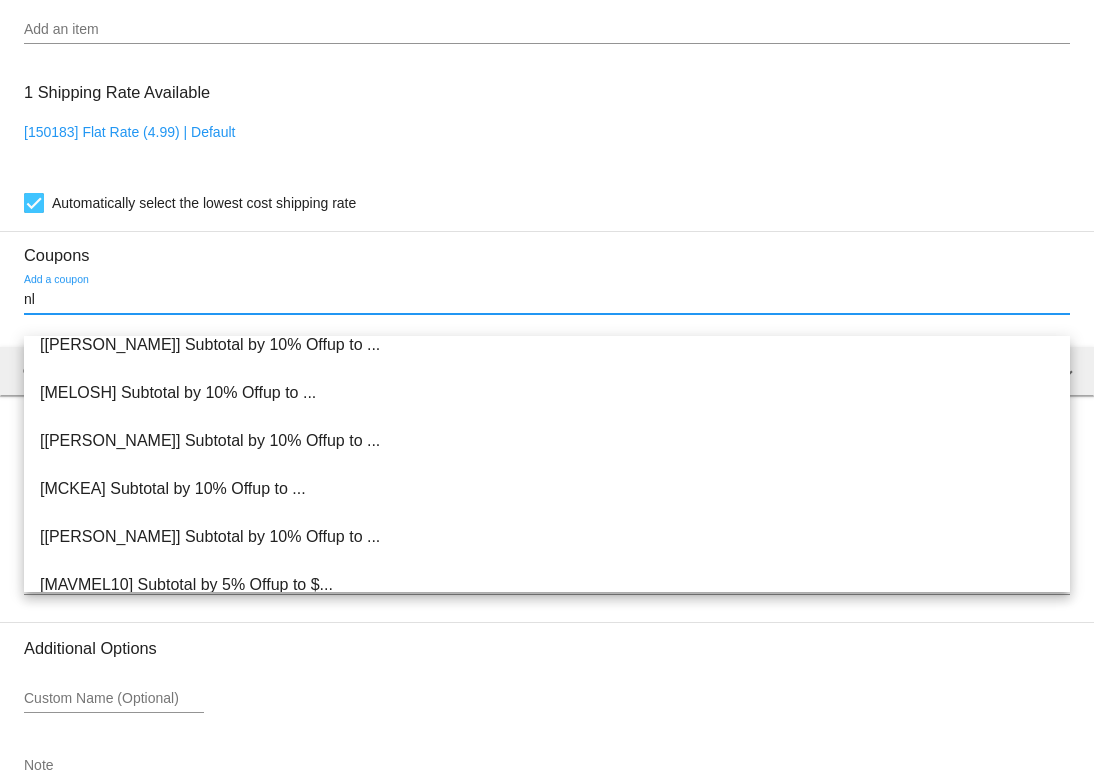 scroll, scrollTop: 0, scrollLeft: 0, axis: both 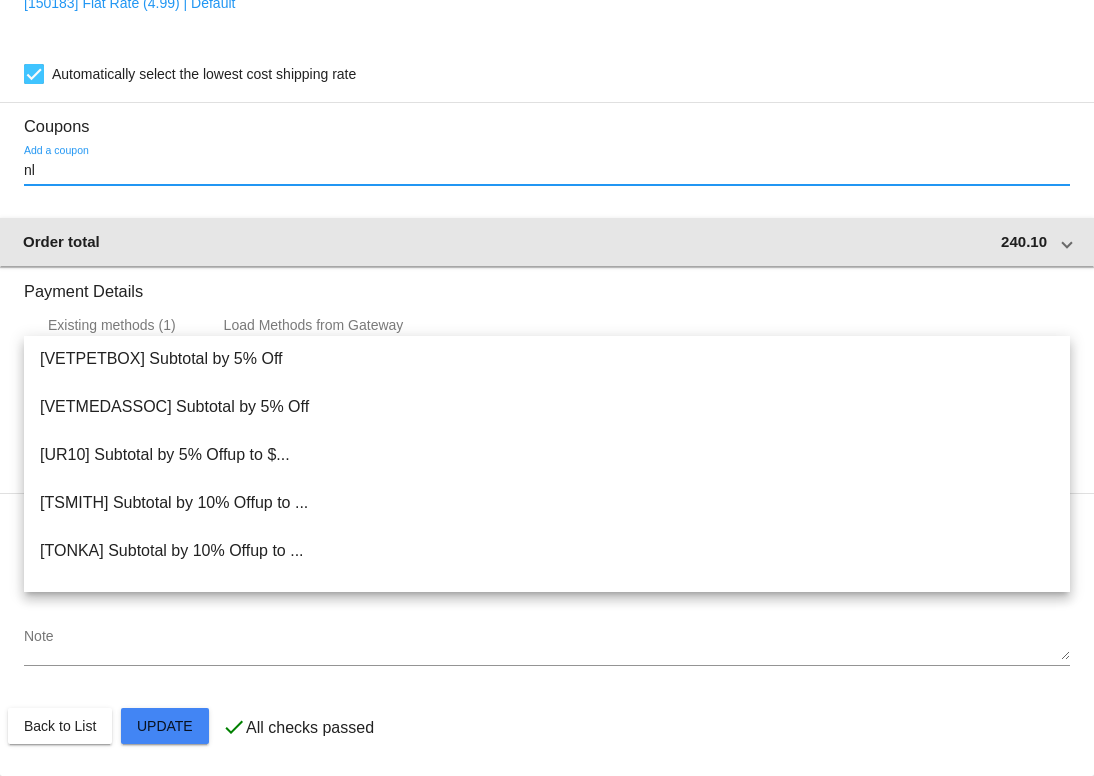type on "nl" 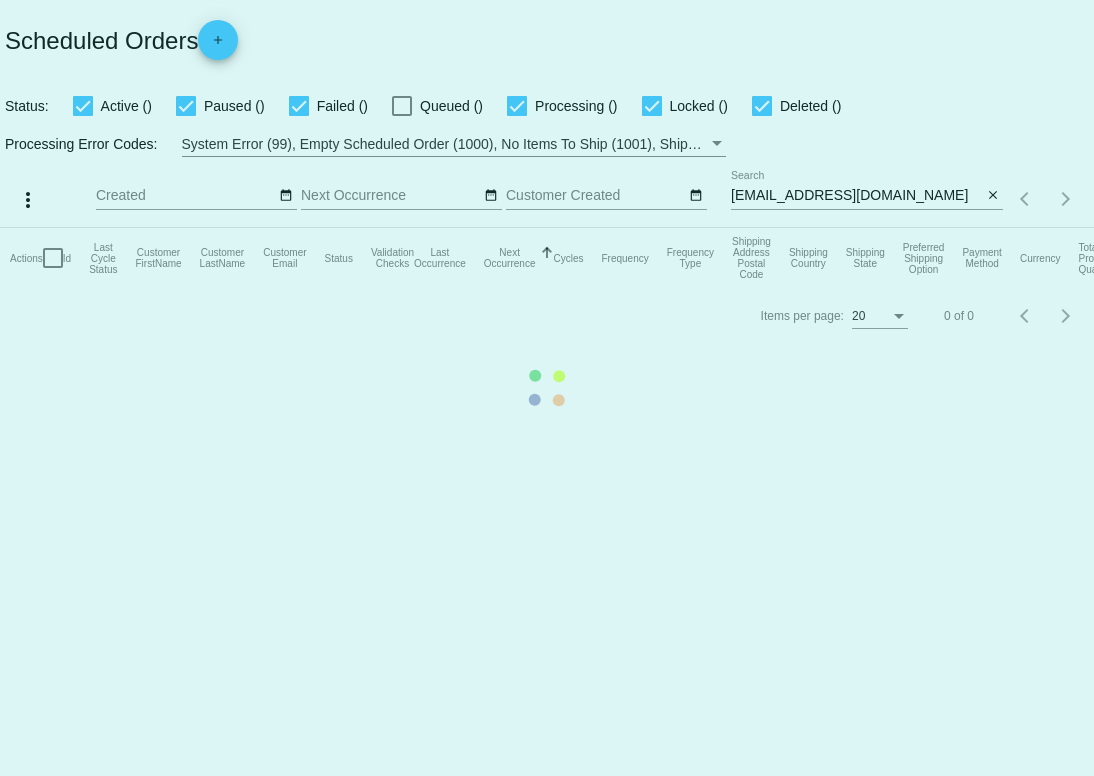 scroll, scrollTop: 0, scrollLeft: 0, axis: both 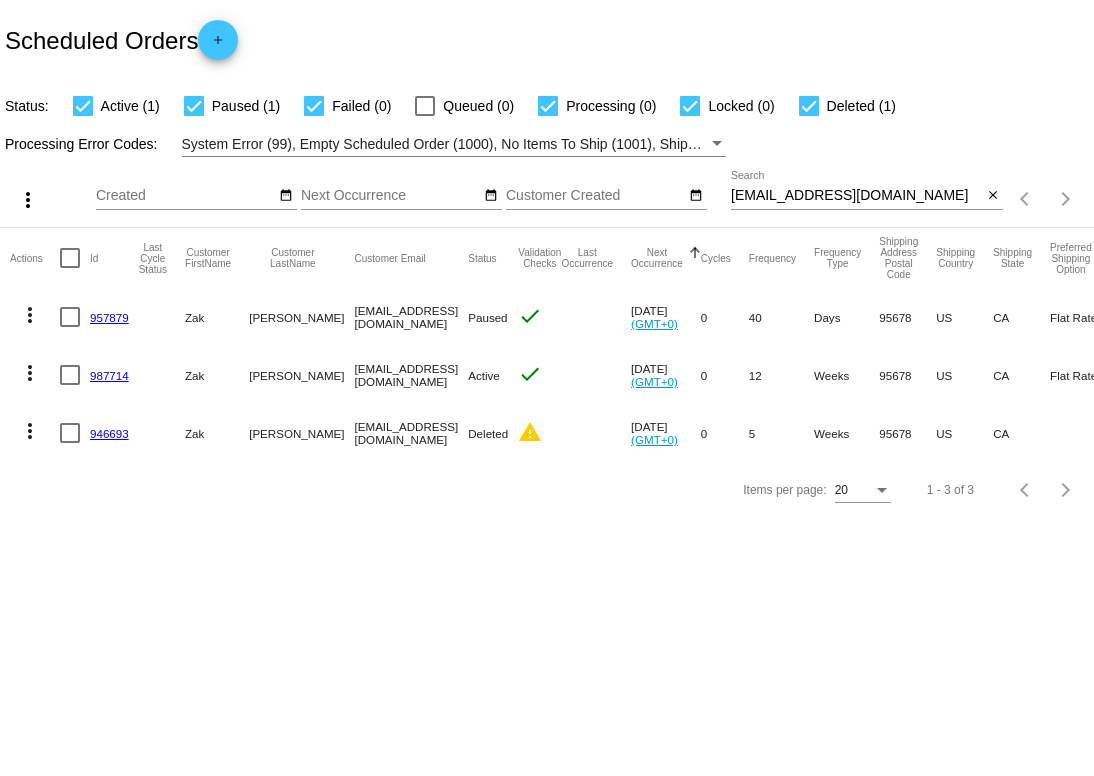 click on "987714" 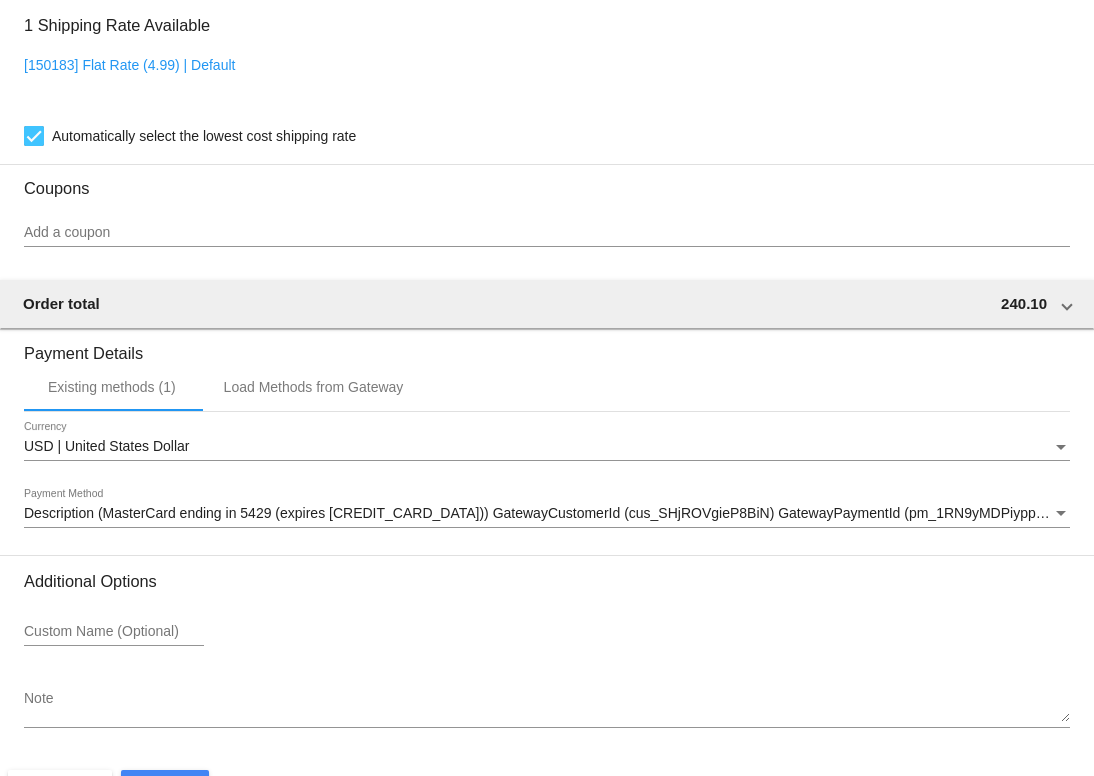 scroll, scrollTop: 1480, scrollLeft: 0, axis: vertical 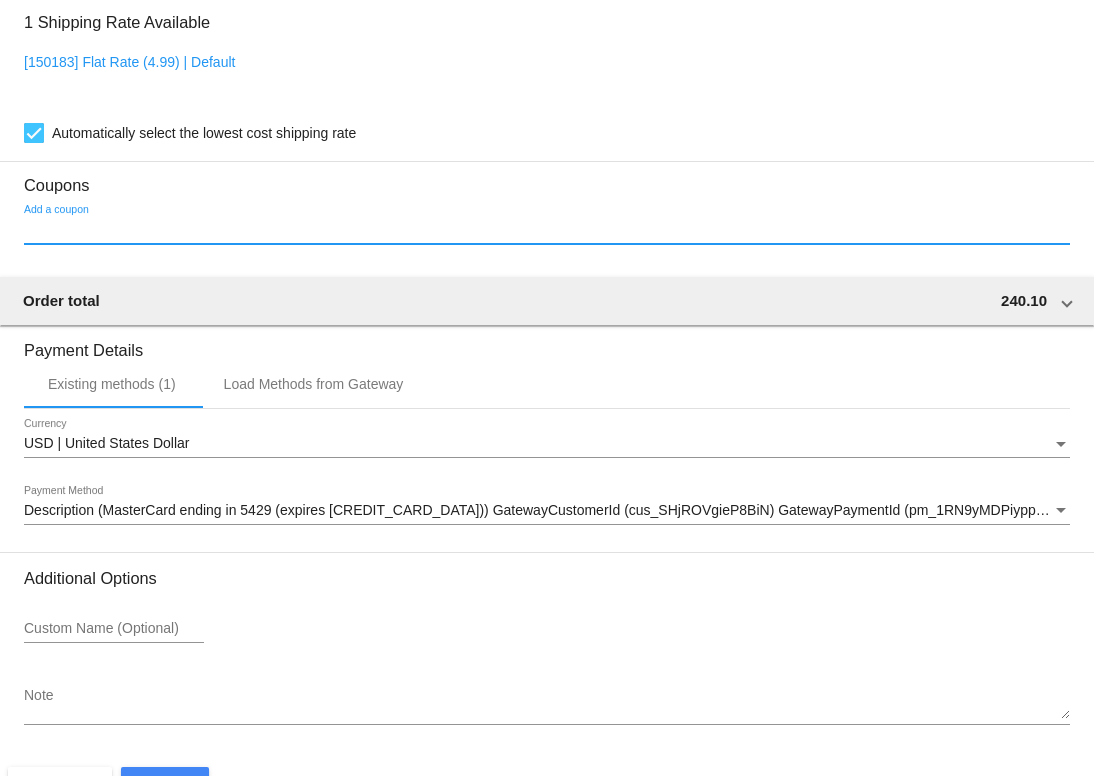 click on "Add a coupon" at bounding box center (547, 230) 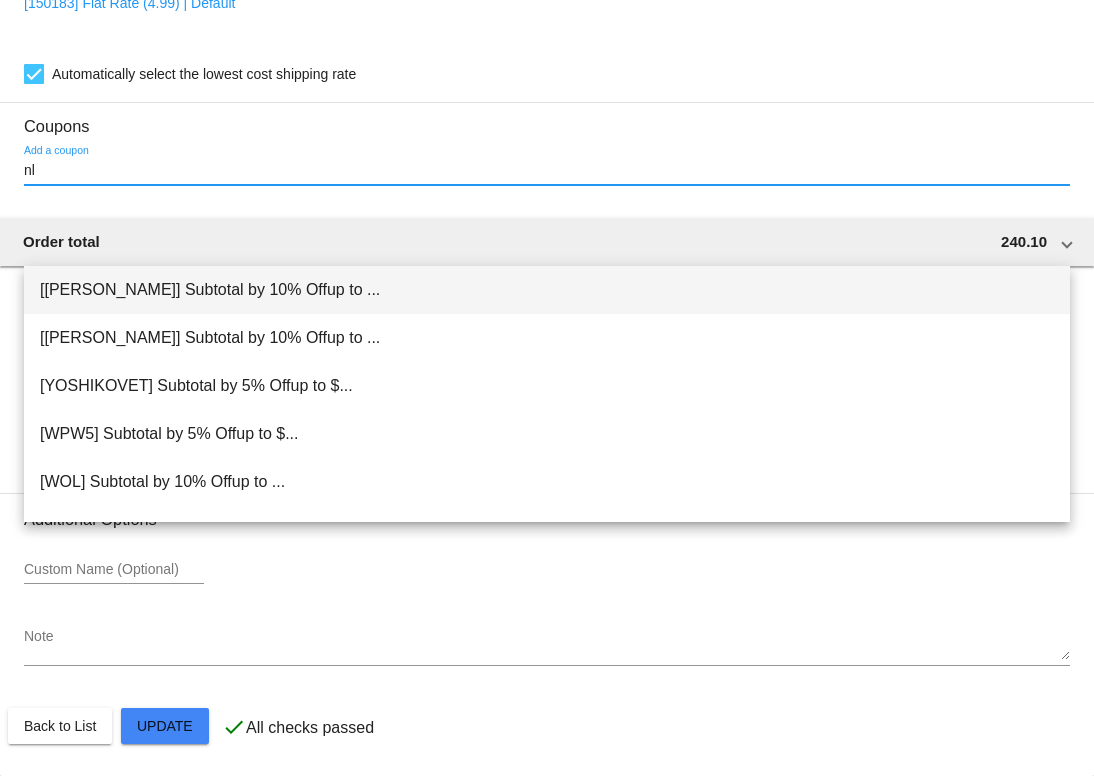 scroll, scrollTop: 1540, scrollLeft: 0, axis: vertical 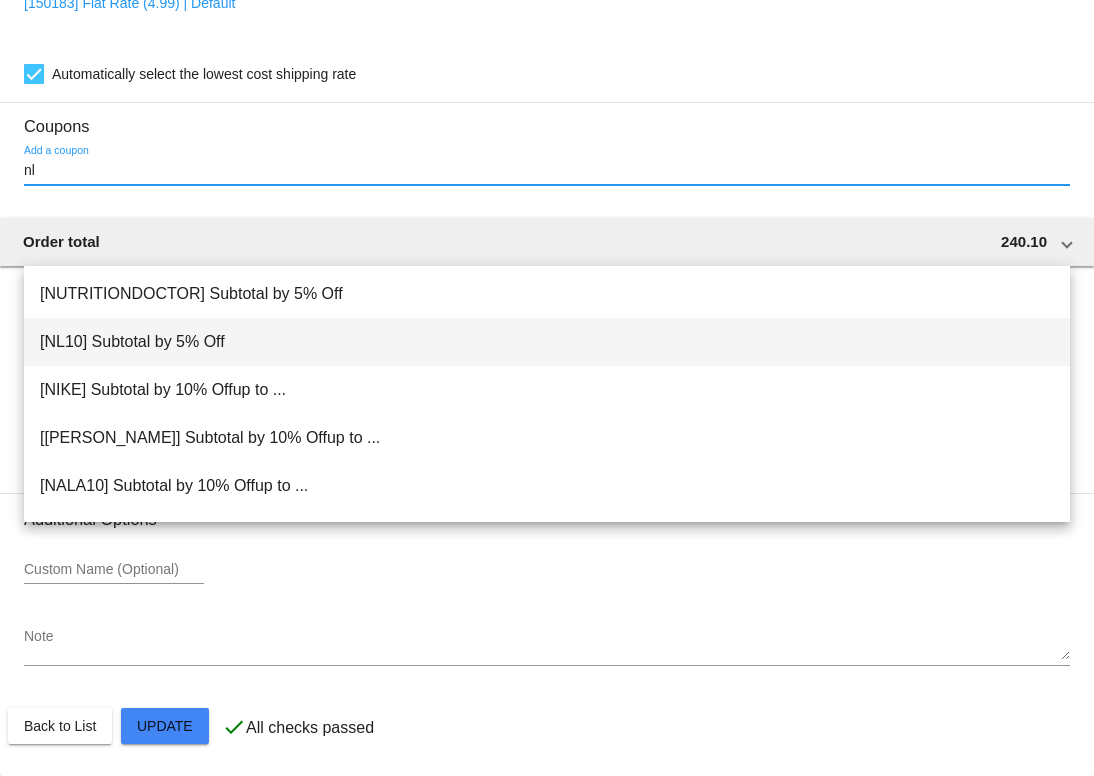type on "nl" 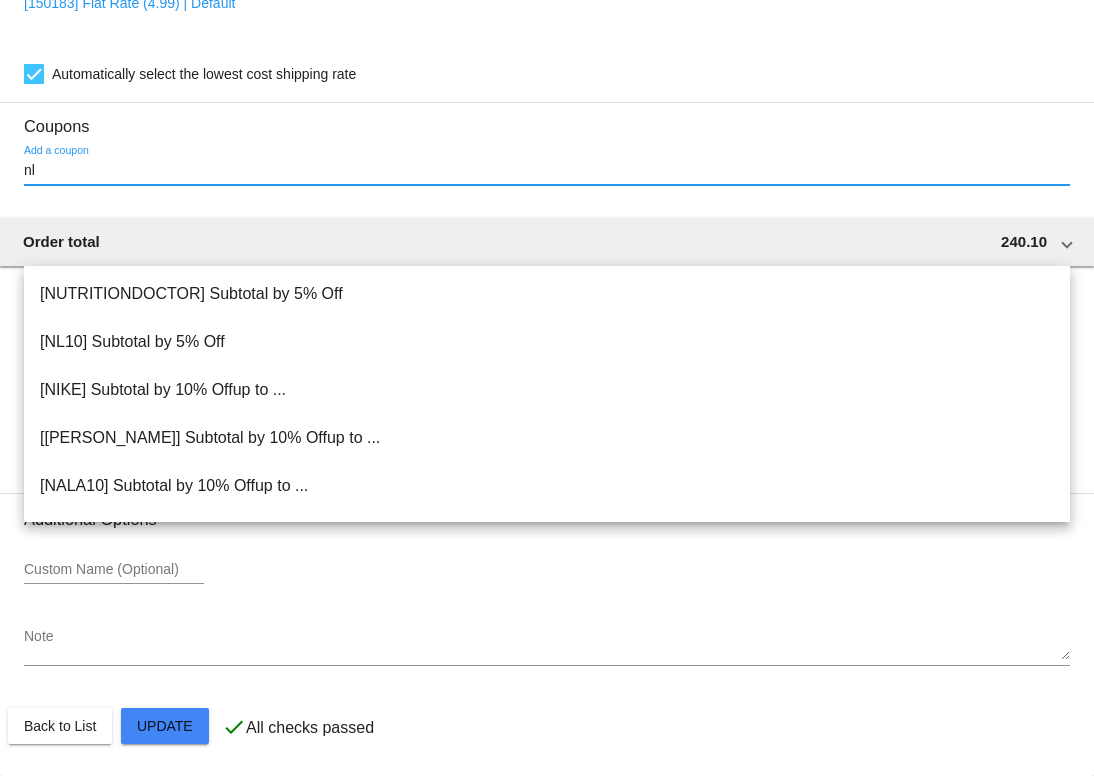 type 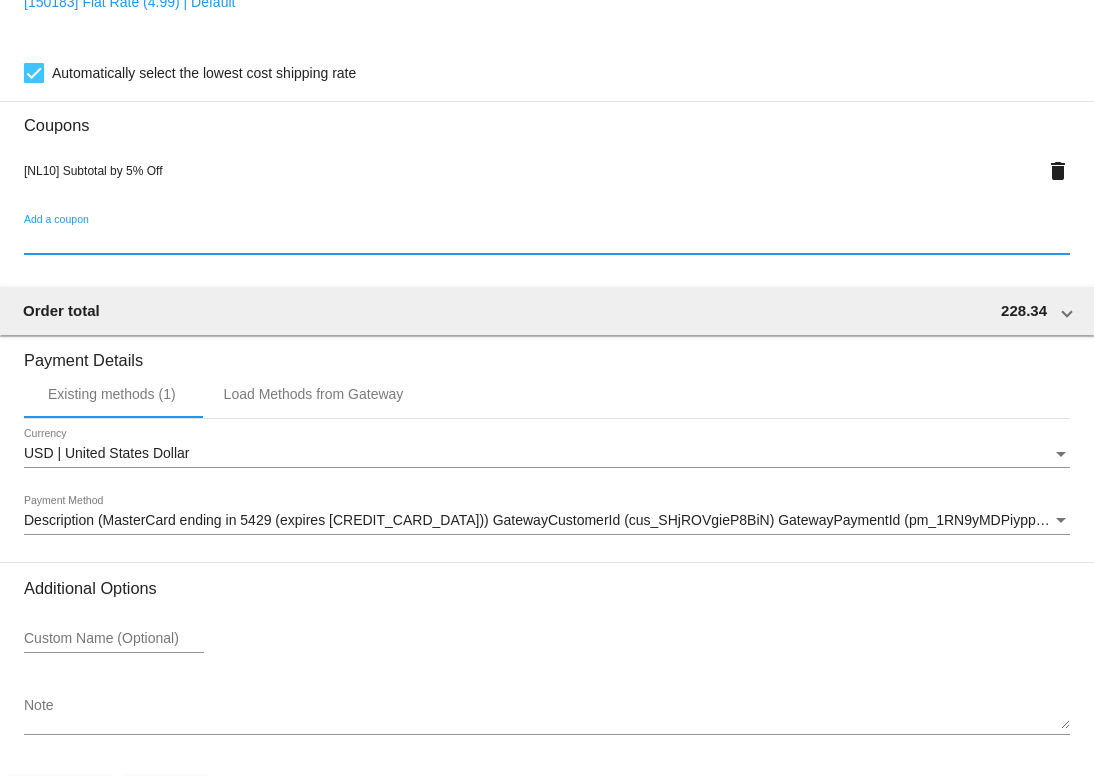 scroll, scrollTop: 1633, scrollLeft: 0, axis: vertical 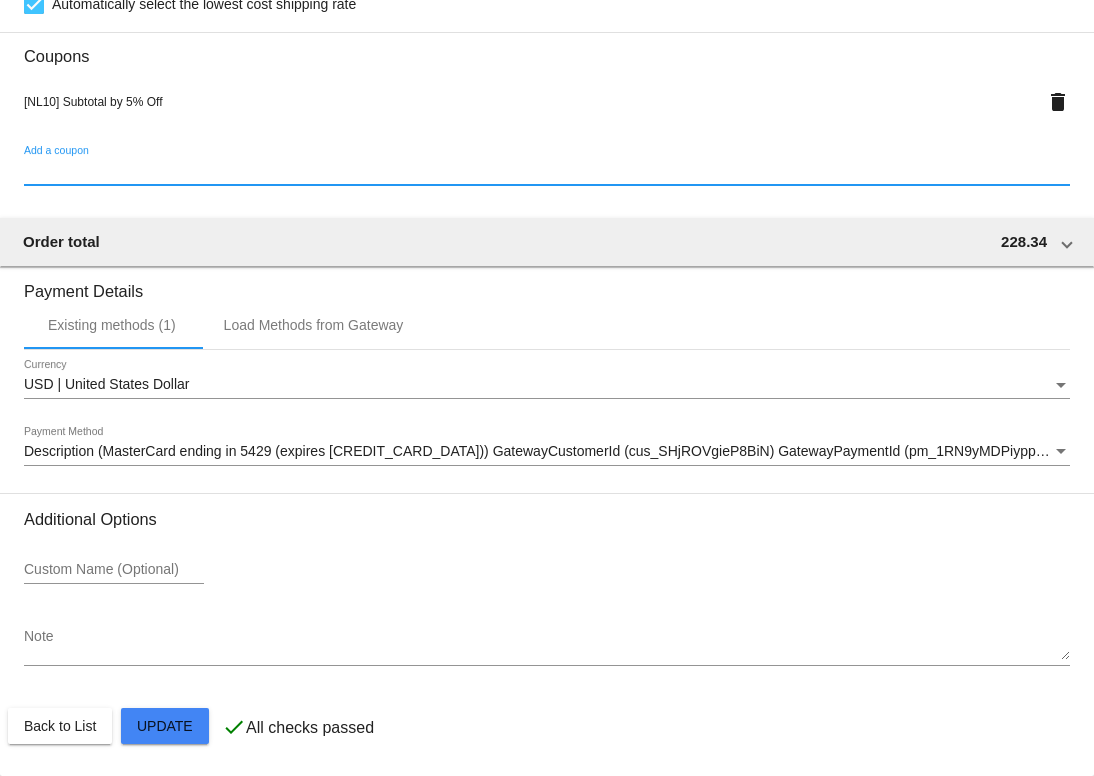 click on "Customer
6765296: Zak Fischer
luckyzak88@gmail.com
Customer Shipping
Enter Shipping Address Select A Saved Address (1)
Zachary
Shipping First Name
Fischer
Shipping Last Name
US | USA
Shipping Country
524 Arlene Drive
Shipping Street 1
Unit A
Shipping Street 2
Roseville
Shipping City
CA | California
Shipping State
95678
Shipping Postcode
Scheduled Order Details
Frequency:
Every 12 weeks
Active
Status 2 0" 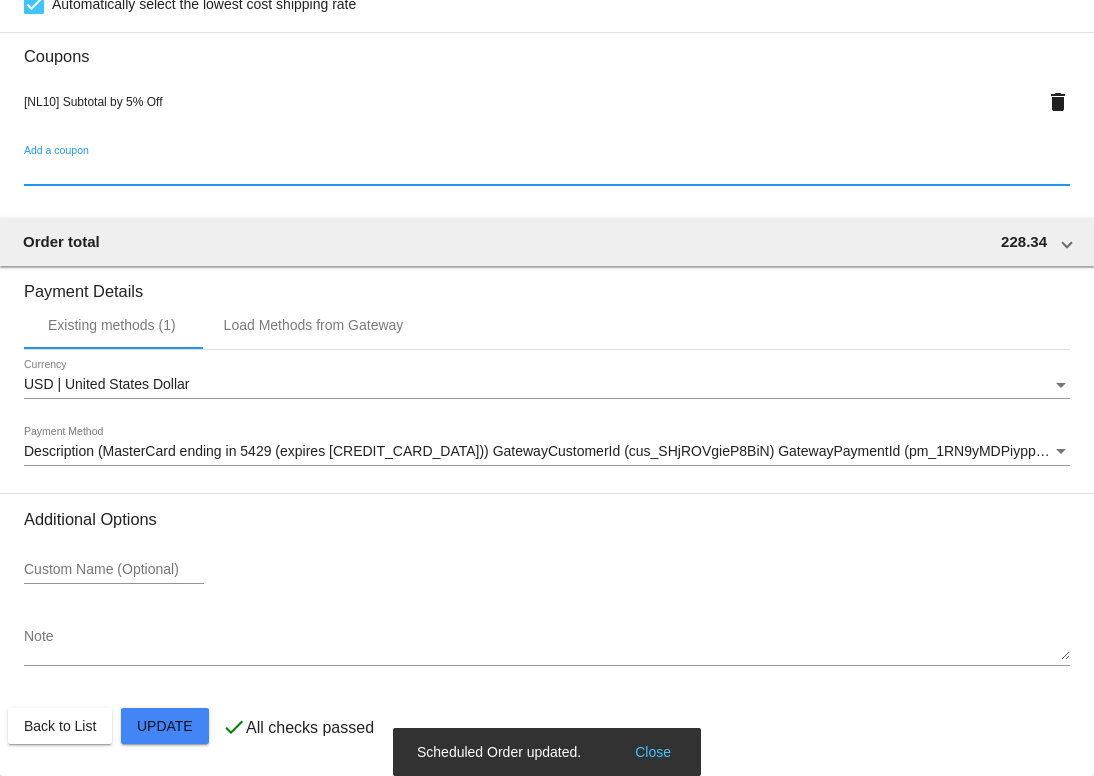 scroll, scrollTop: 1599, scrollLeft: 0, axis: vertical 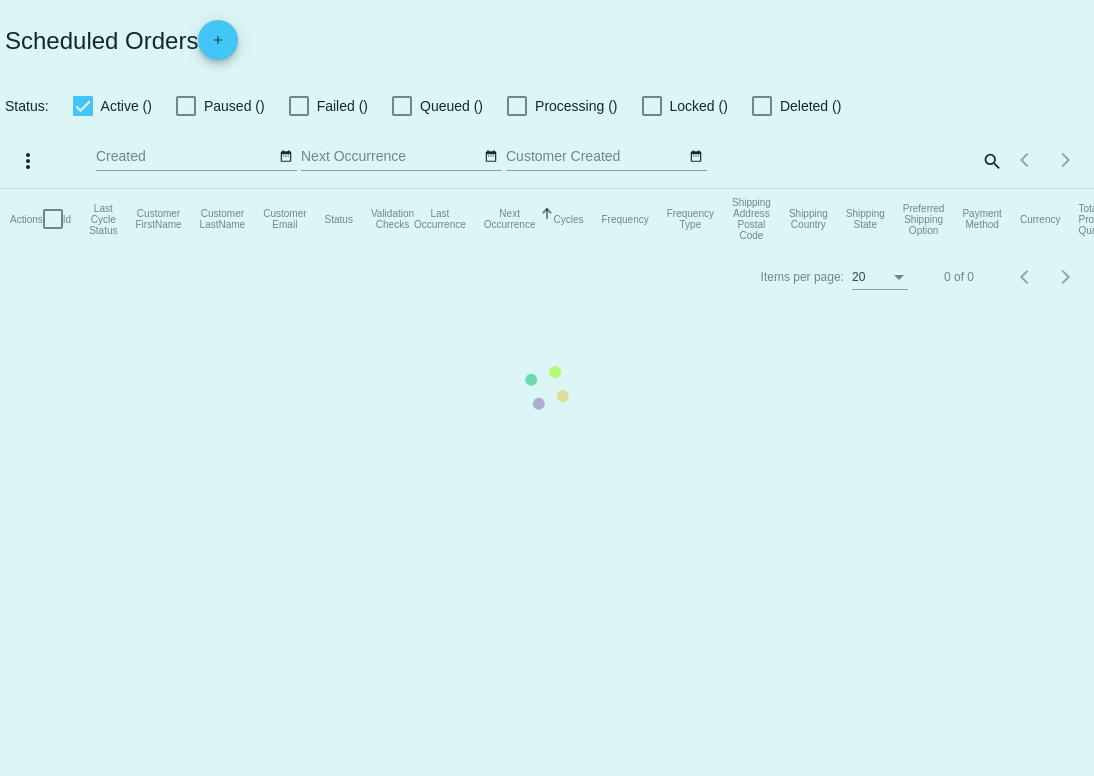 checkbox on "true" 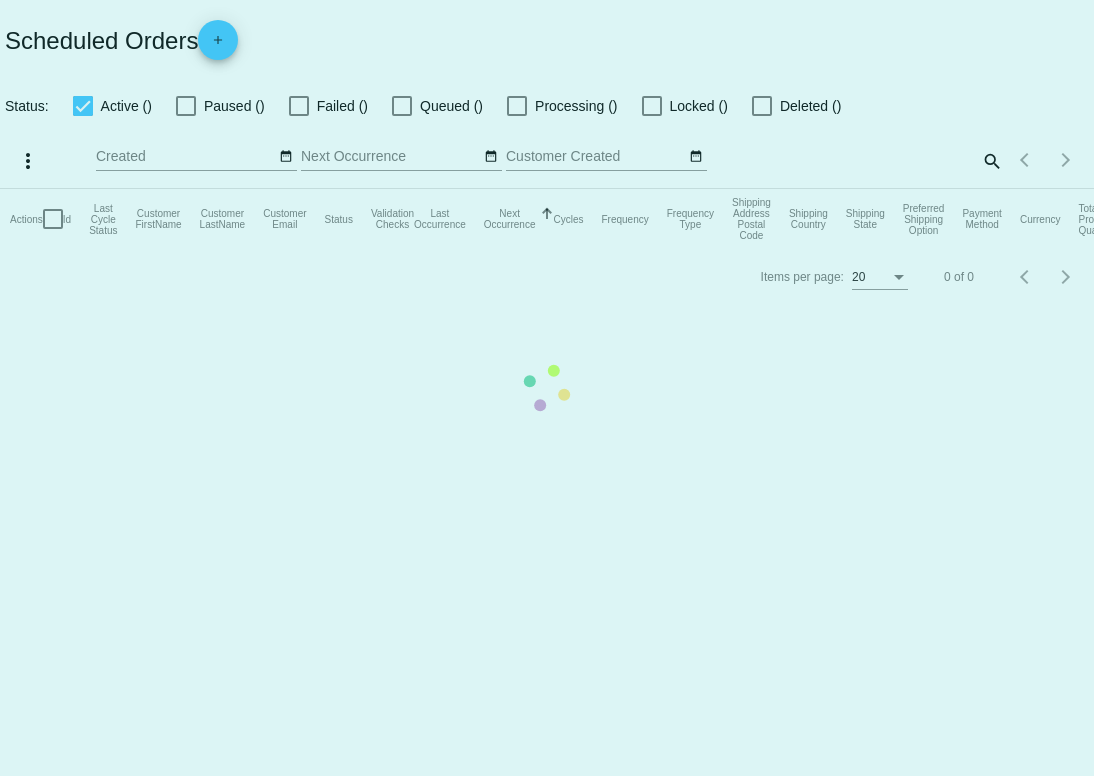 checkbox on "true" 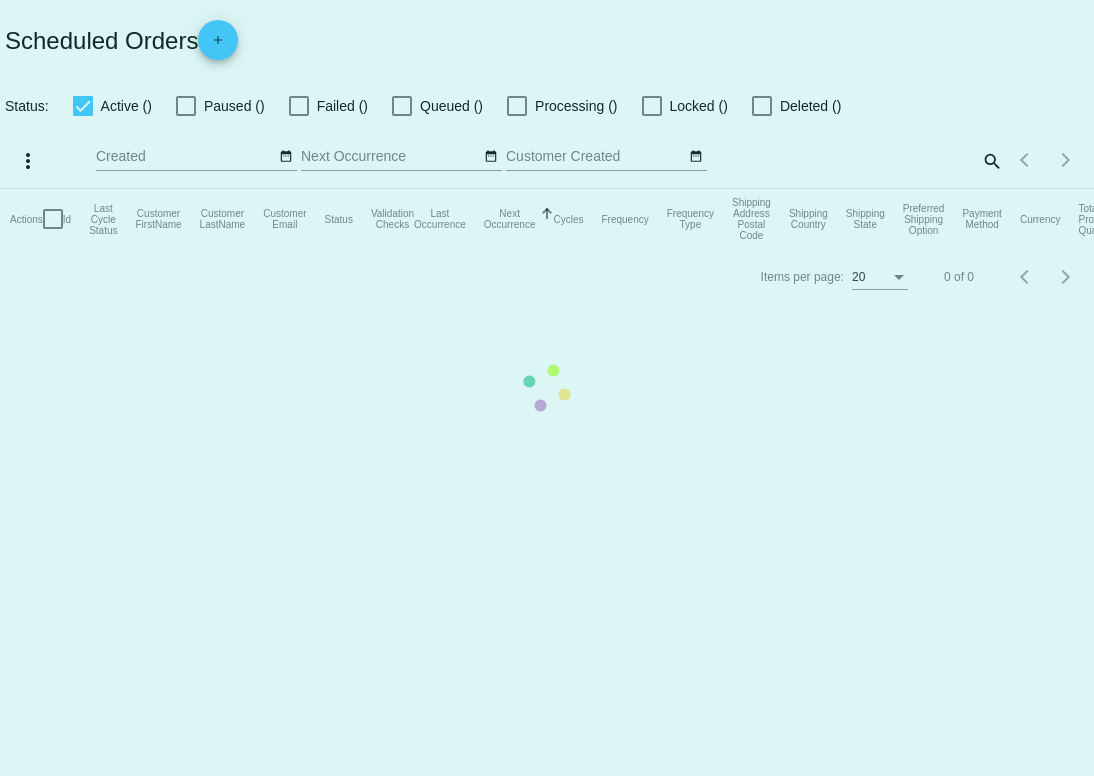checkbox on "true" 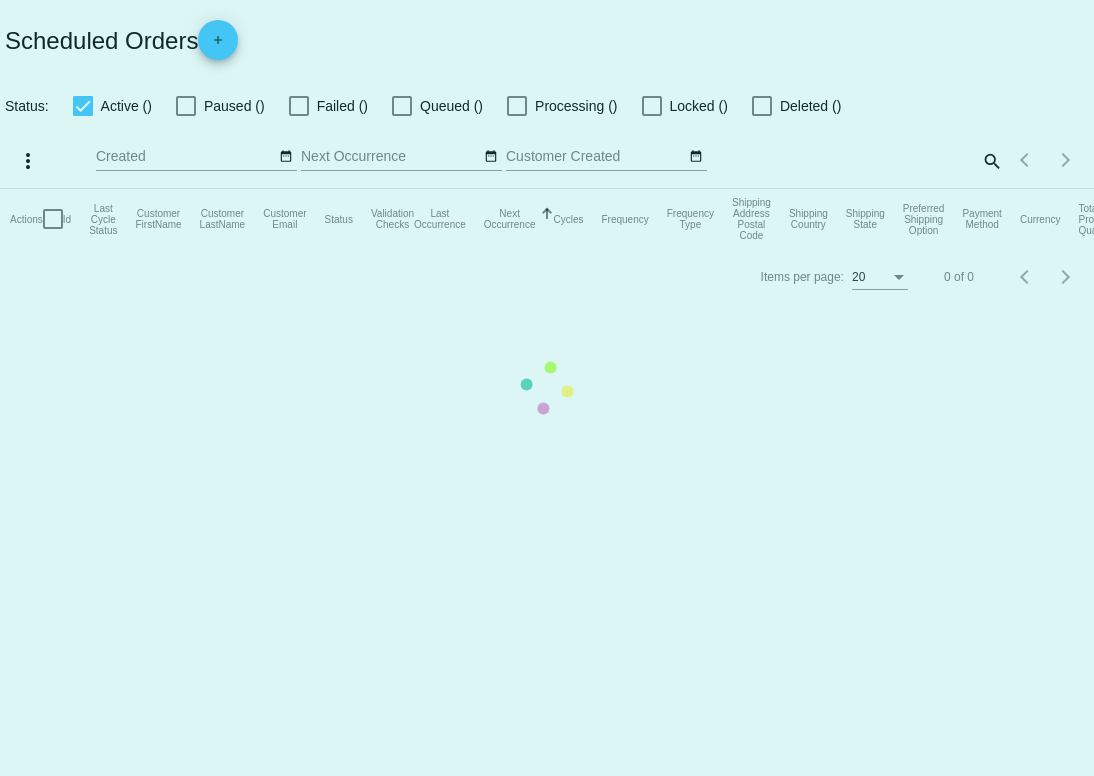 checkbox on "true" 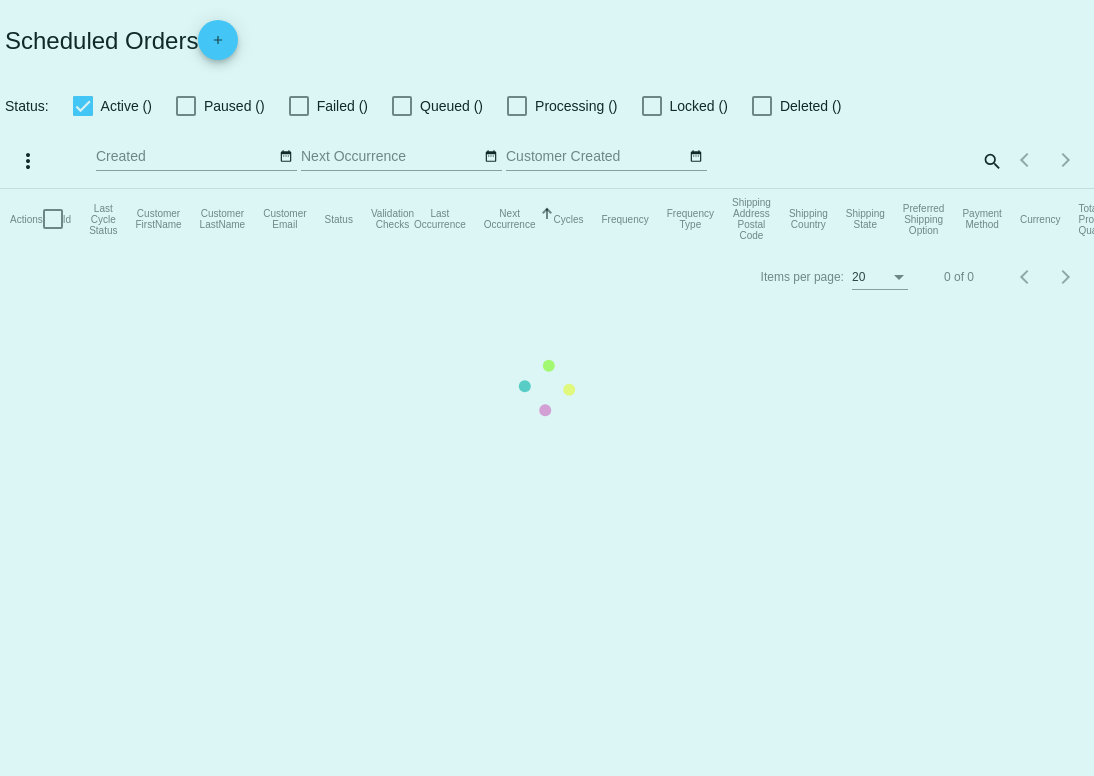 checkbox on "true" 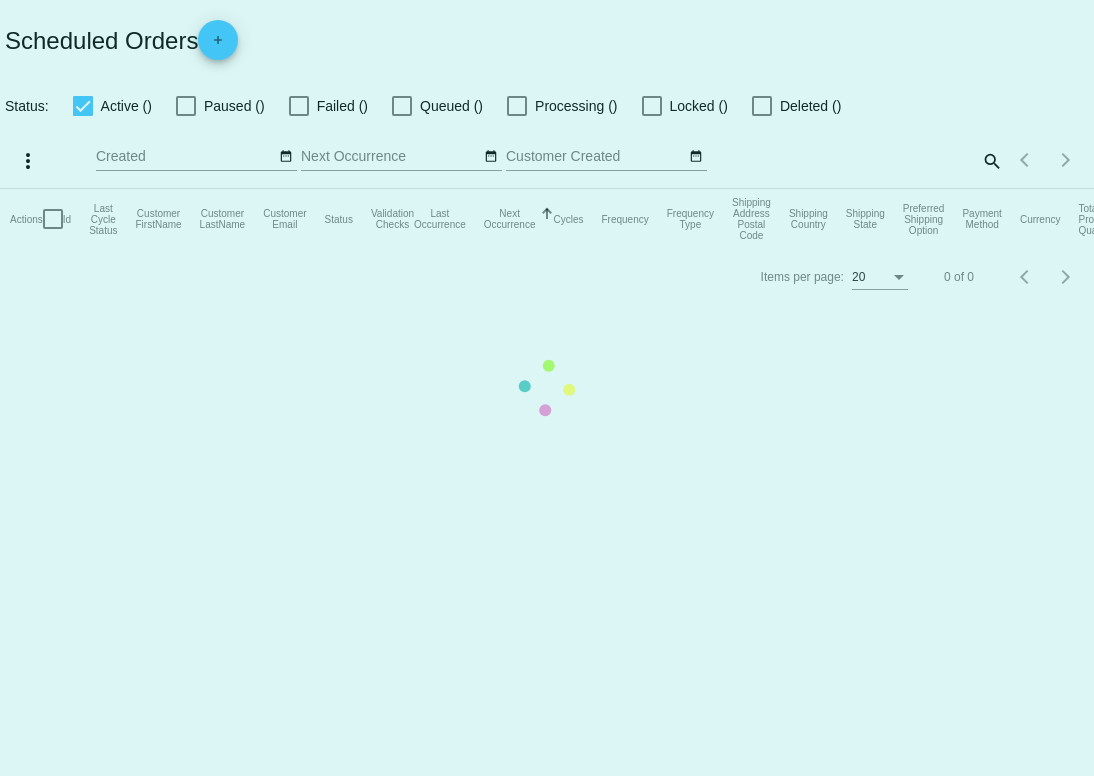 scroll, scrollTop: 0, scrollLeft: 0, axis: both 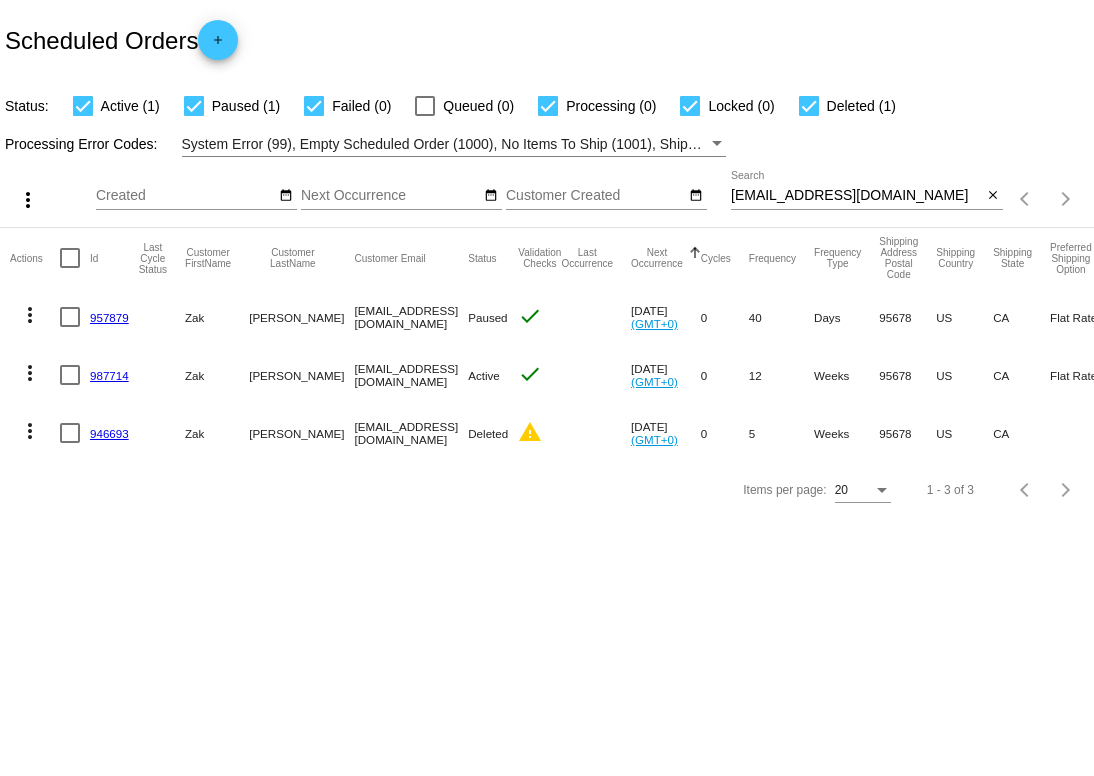 click on "957879" 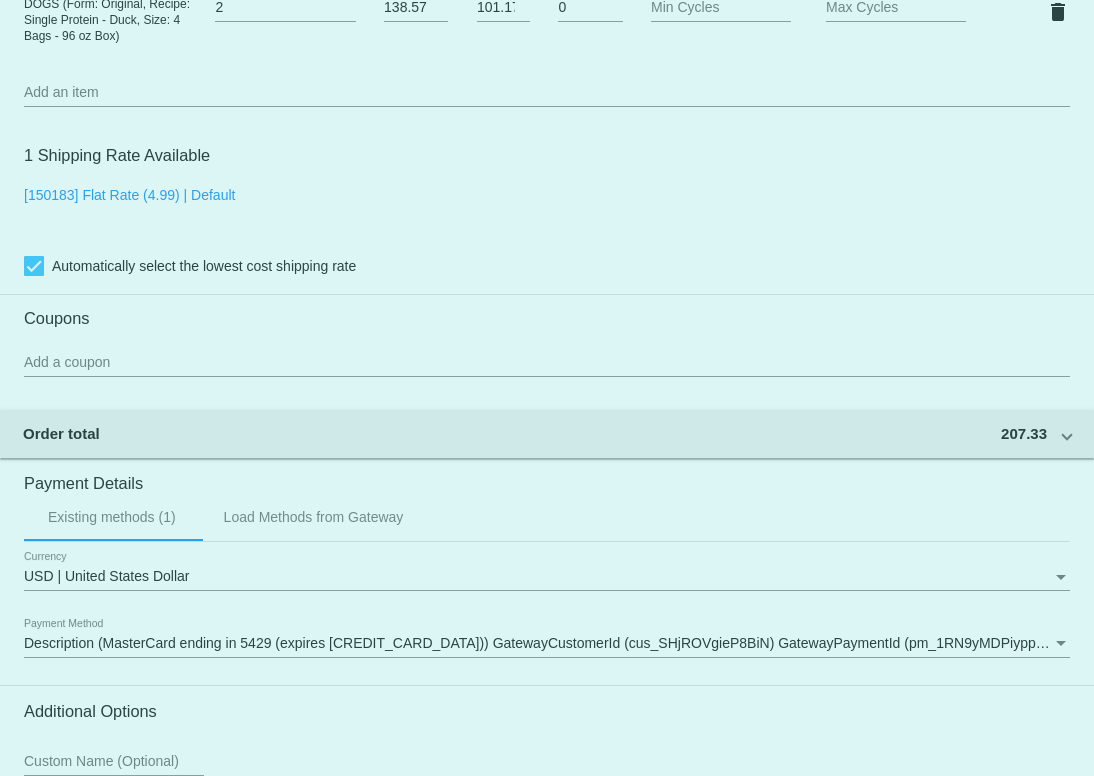 scroll, scrollTop: 1285, scrollLeft: 0, axis: vertical 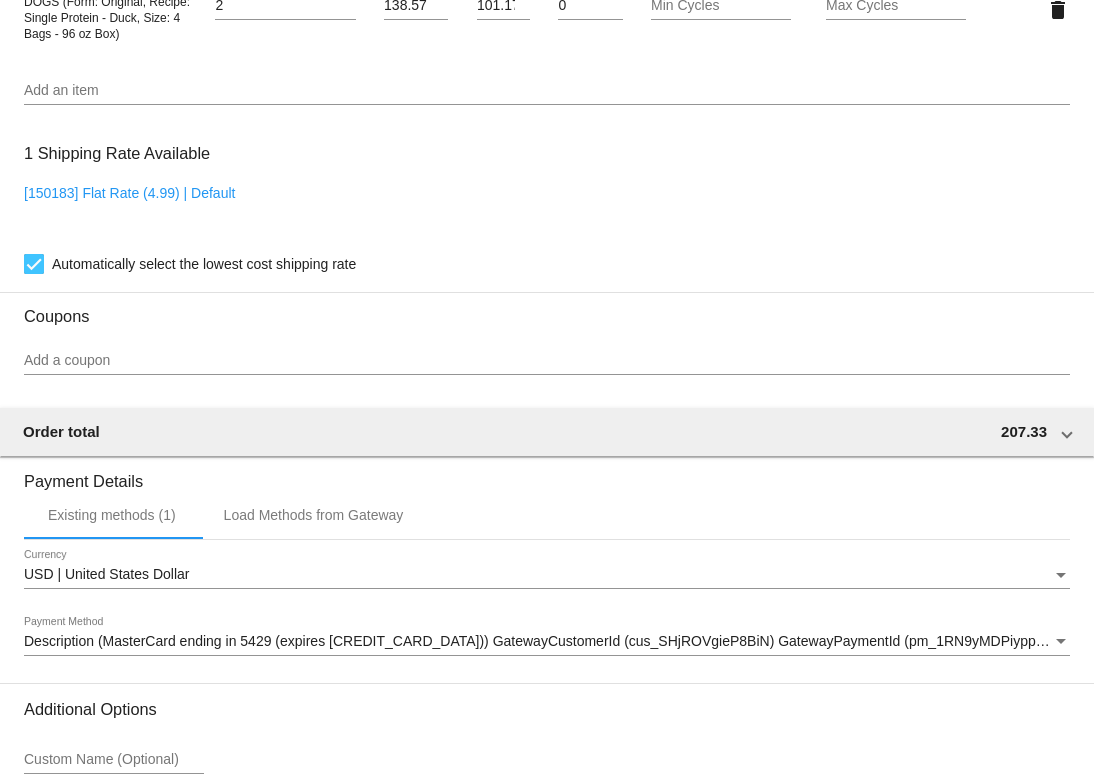click on "Add a coupon" 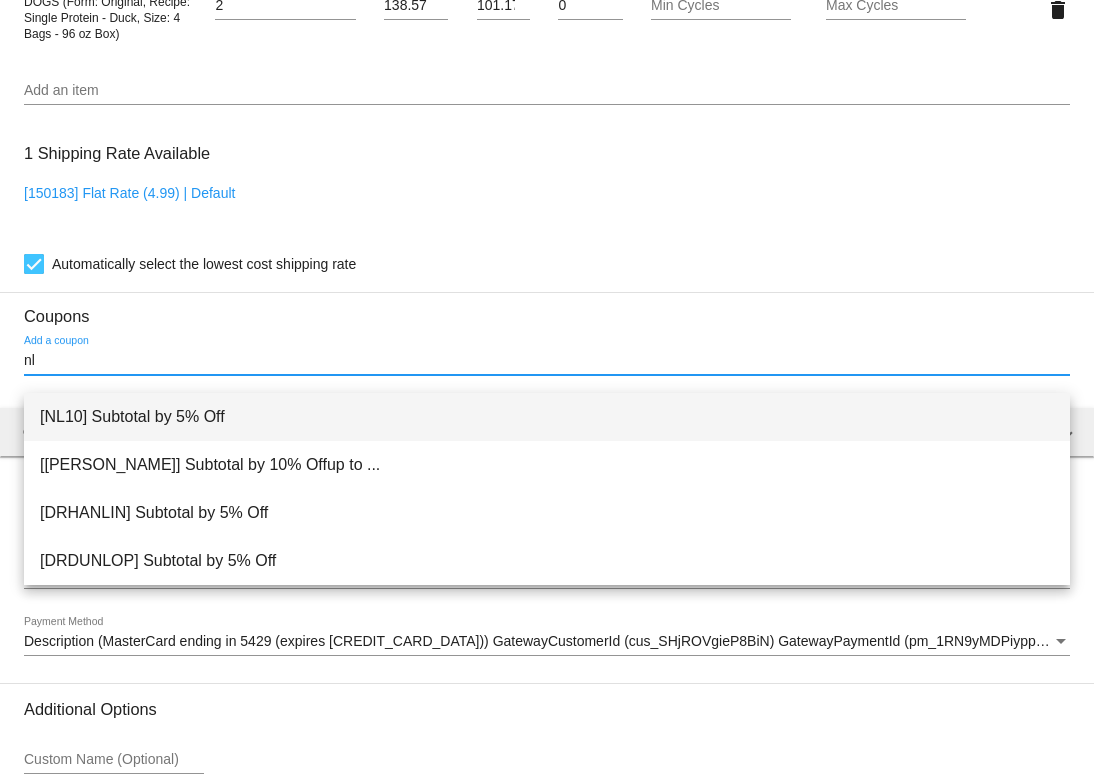 type on "nl" 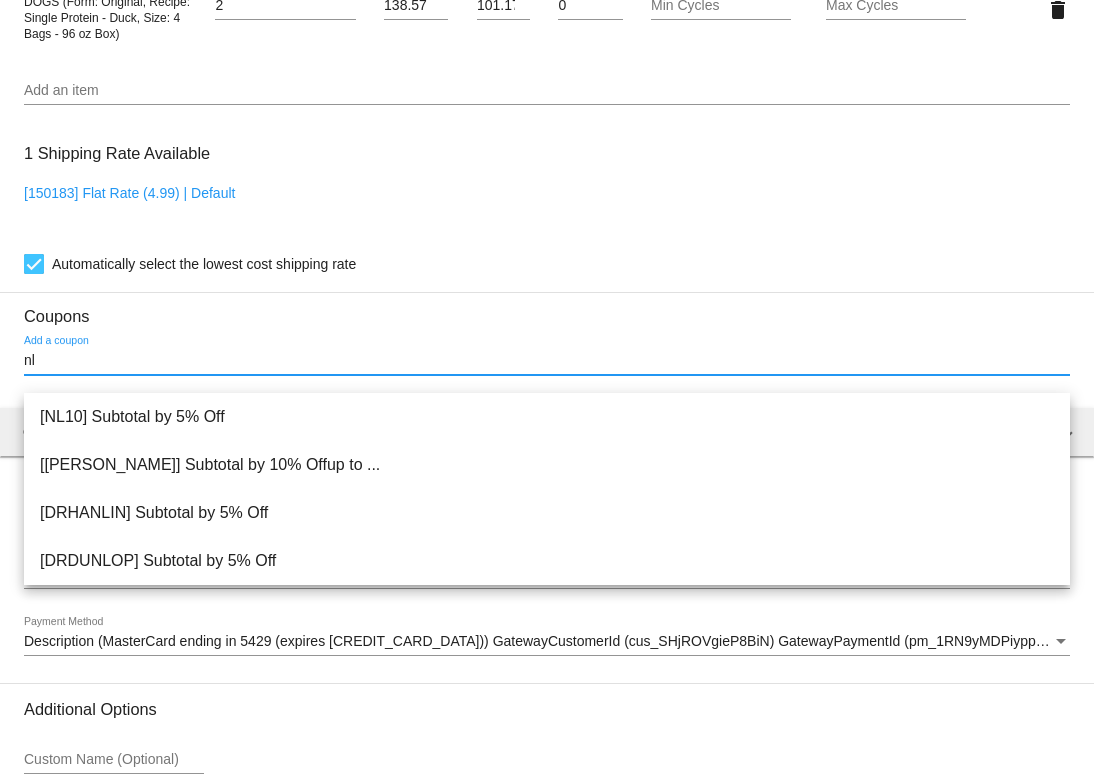 type 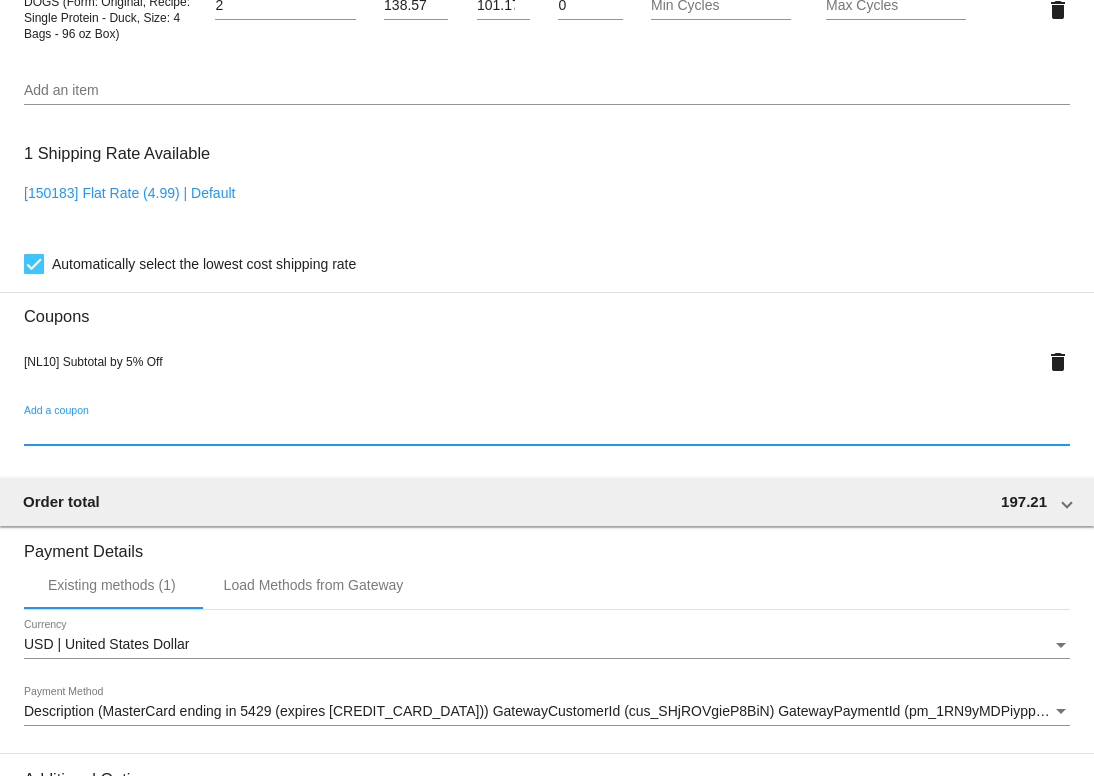 scroll, scrollTop: 1565, scrollLeft: 0, axis: vertical 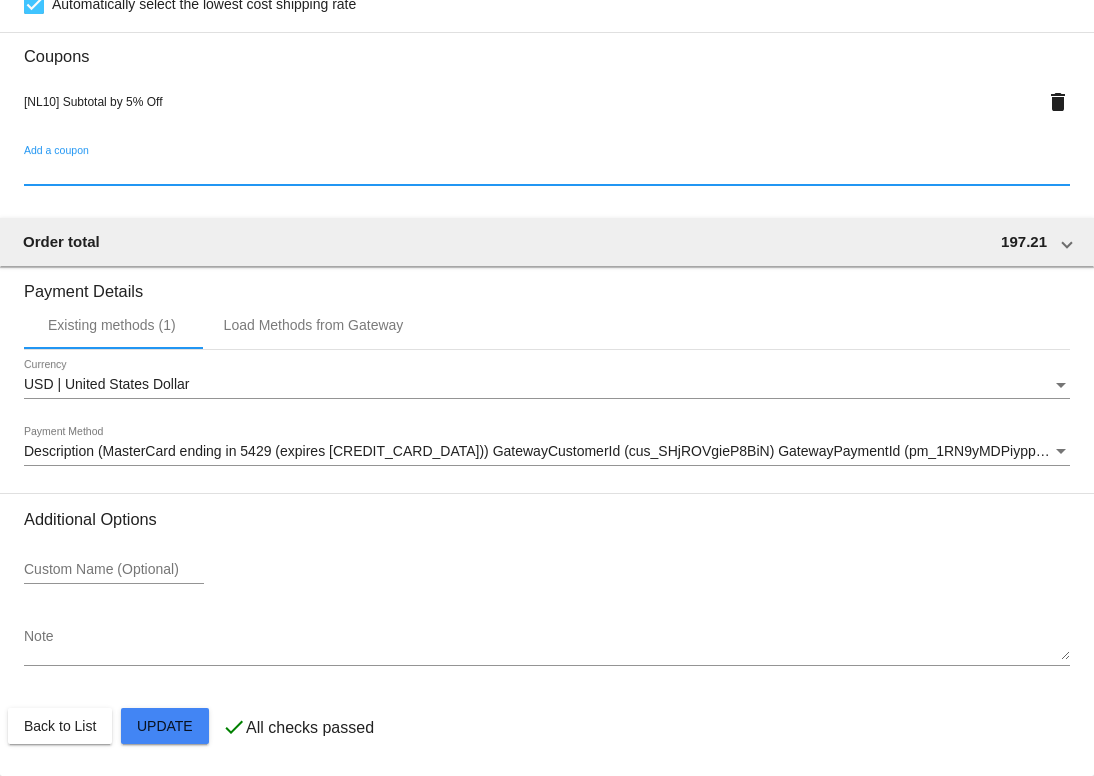 click on "Customer
6765296: Zak Fischer
luckyzak88@gmail.com
Customer Shipping
Enter Shipping Address Select A Saved Address (1)
Zachary
Shipping First Name
Fischer
Shipping Last Name
US | USA
Shipping Country
524 Arlene Drive
Shipping Street 1
Unit A
Shipping Street 2
Roseville
Shipping City
CA | California
Shipping State
95678
Shipping Postcode
Scheduled Order Details
Frequency:
Every 40 days
Paused
Status 2 0" 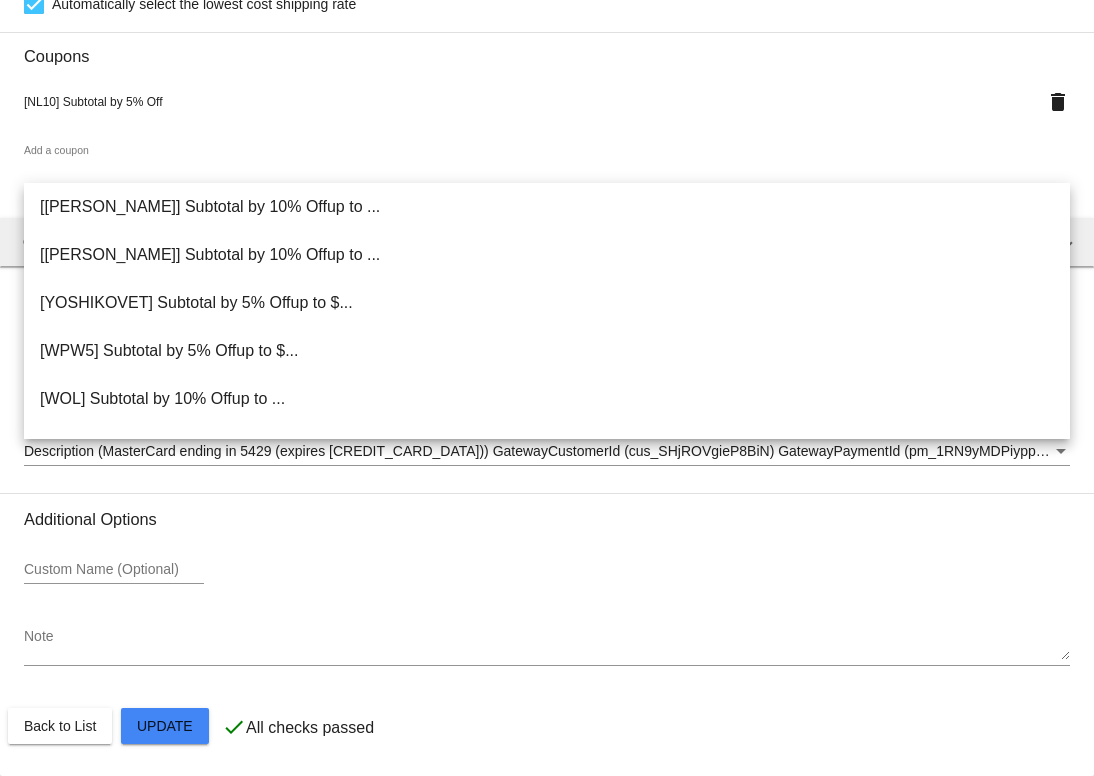 click on "Custom Name (Optional)" 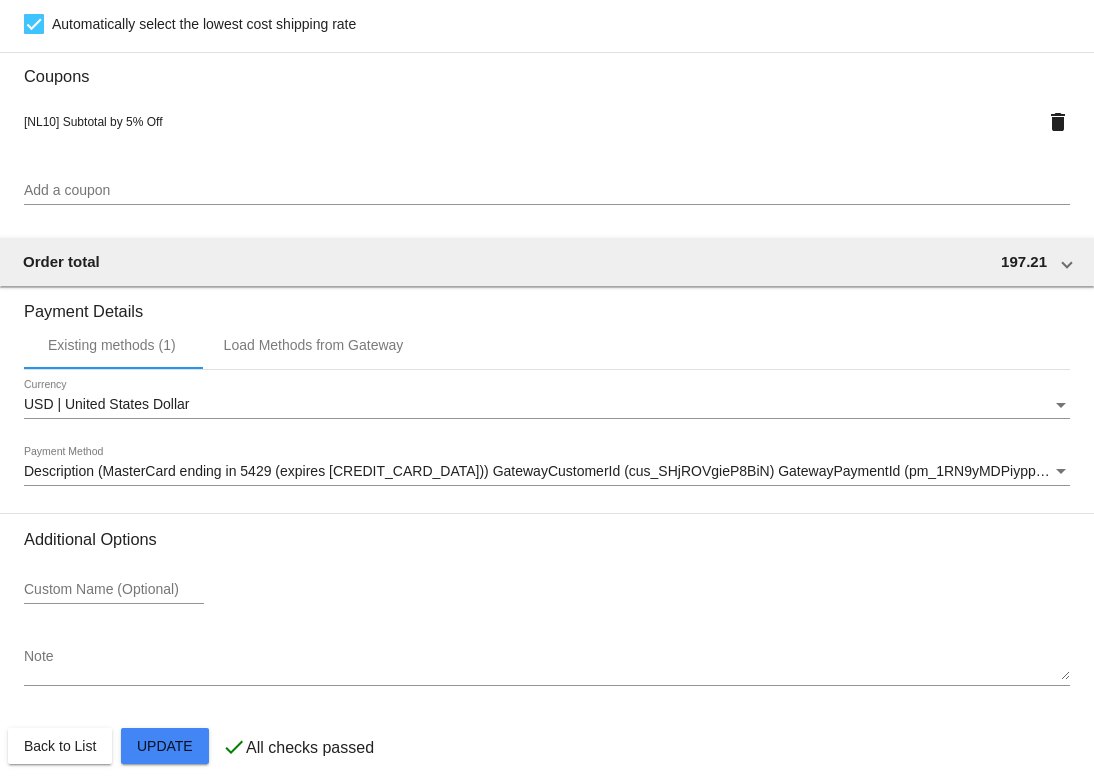 scroll, scrollTop: 1527, scrollLeft: 0, axis: vertical 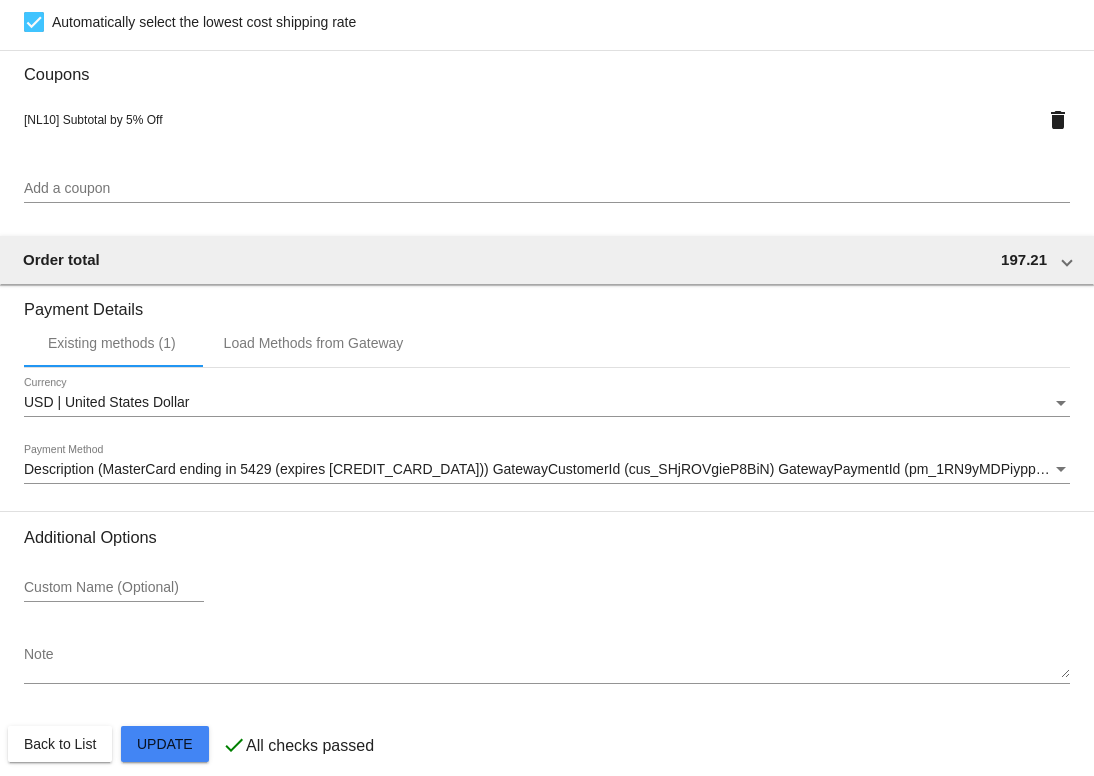 click on "Customer
6765296: Zak Fischer
luckyzak88@gmail.com
Customer Shipping
Enter Shipping Address Select A Saved Address (1)
Zachary
Shipping First Name
Fischer
Shipping Last Name
US | USA
Shipping Country
524 Arlene Drive
Shipping Street 1
Unit A
Shipping Street 2
Roseville
Shipping City
CA | California
Shipping State
95678
Shipping Postcode
Scheduled Order Details
Frequency:
Every 40 days
Paused
Status 2 0" 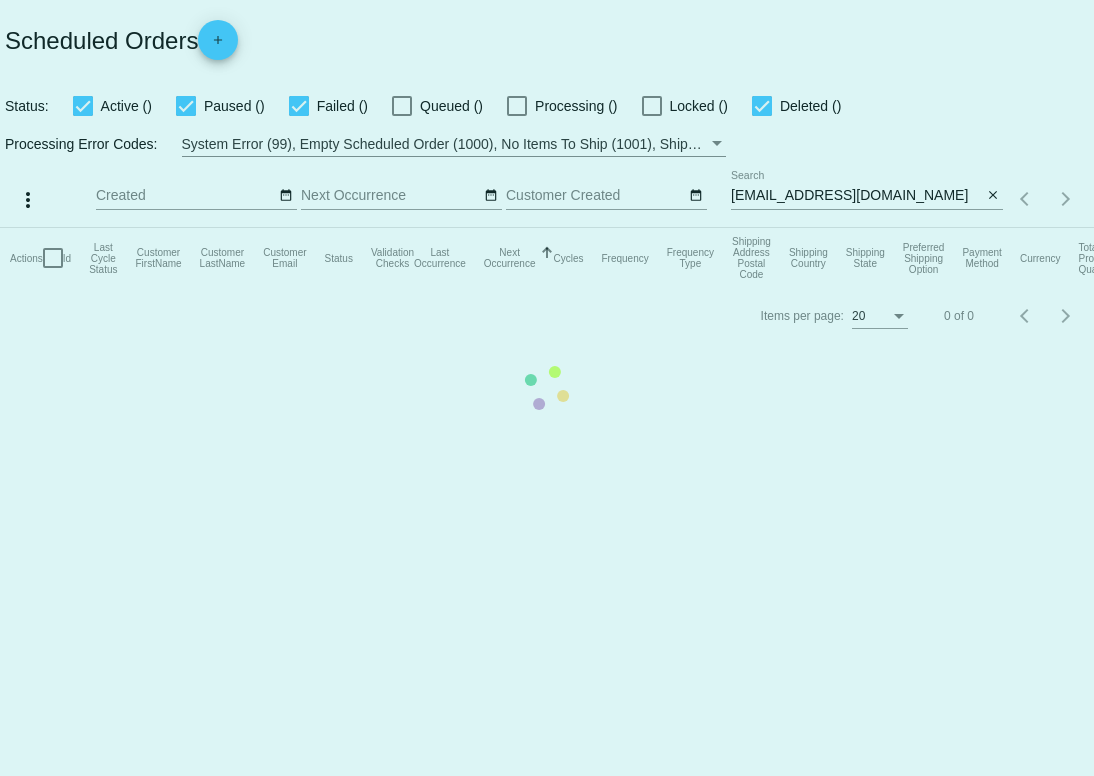 scroll, scrollTop: 0, scrollLeft: 0, axis: both 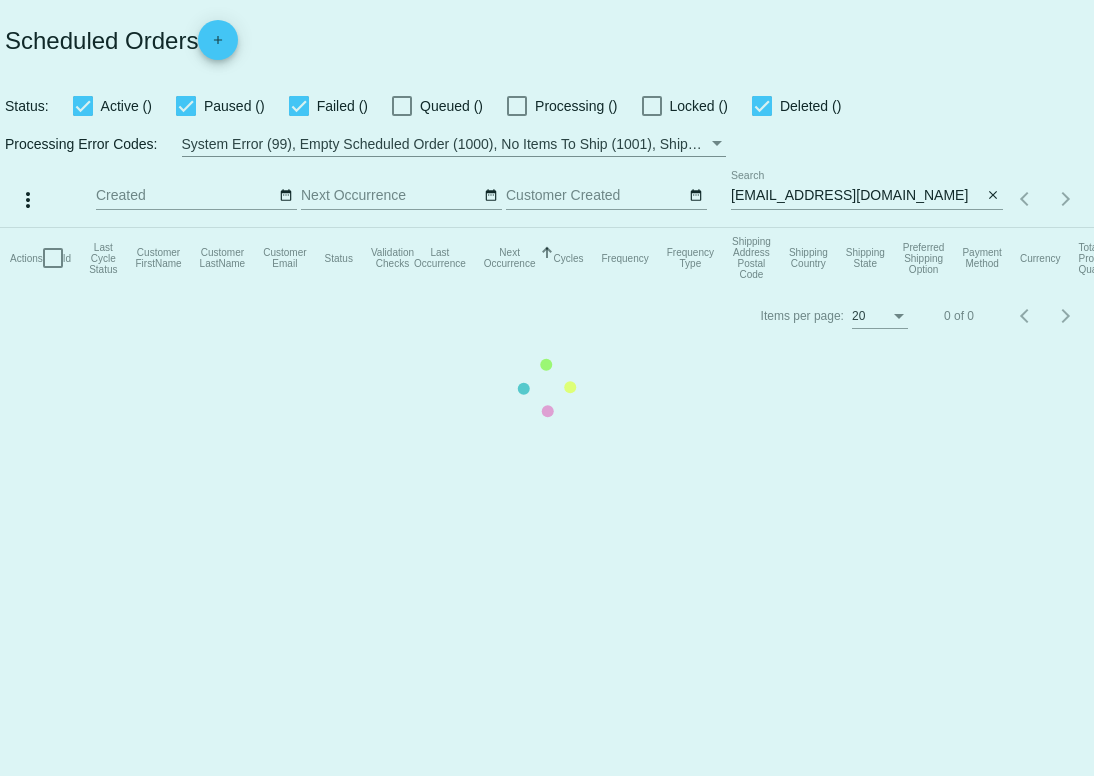 click on "Actions
Id   Last Cycle Status   Customer FirstName   Customer LastName   Customer Email   Status   Validation Checks   Last Occurrence   Next Occurrence   Sorted by NextOccurrenceUtc ascending  Cycles   Frequency   Frequency Type   Shipping Address Postal Code
Shipping Country
Shipping State
Preferred Shipping Option
Payment Method   Currency   Total Product Quantity   Scheduled Order Subtotal
Scheduled Order LTV" 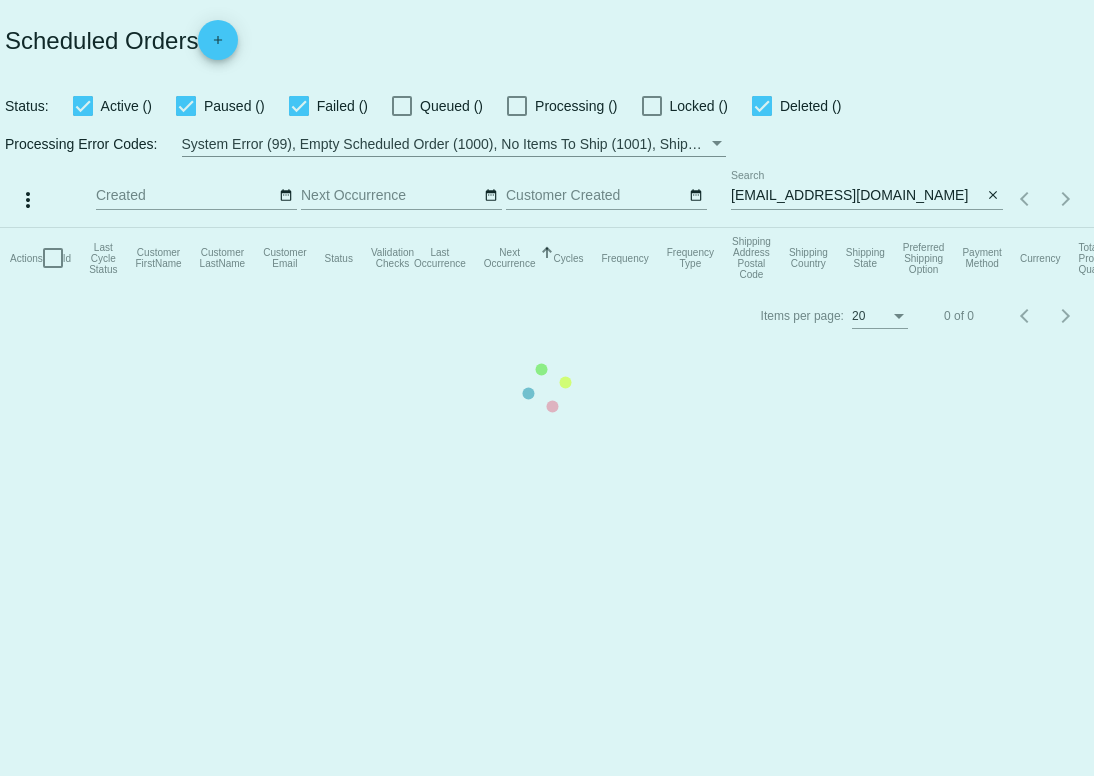 click on "Actions
Id   Last Cycle Status   Customer FirstName   Customer LastName   Customer Email   Status   Validation Checks   Last Occurrence   Next Occurrence   Sorted by NextOccurrenceUtc ascending  Cycles   Frequency   Frequency Type   Shipping Address Postal Code
Shipping Country
Shipping State
Preferred Shipping Option
Payment Method   Currency   Total Product Quantity   Scheduled Order Subtotal
Scheduled Order LTV" 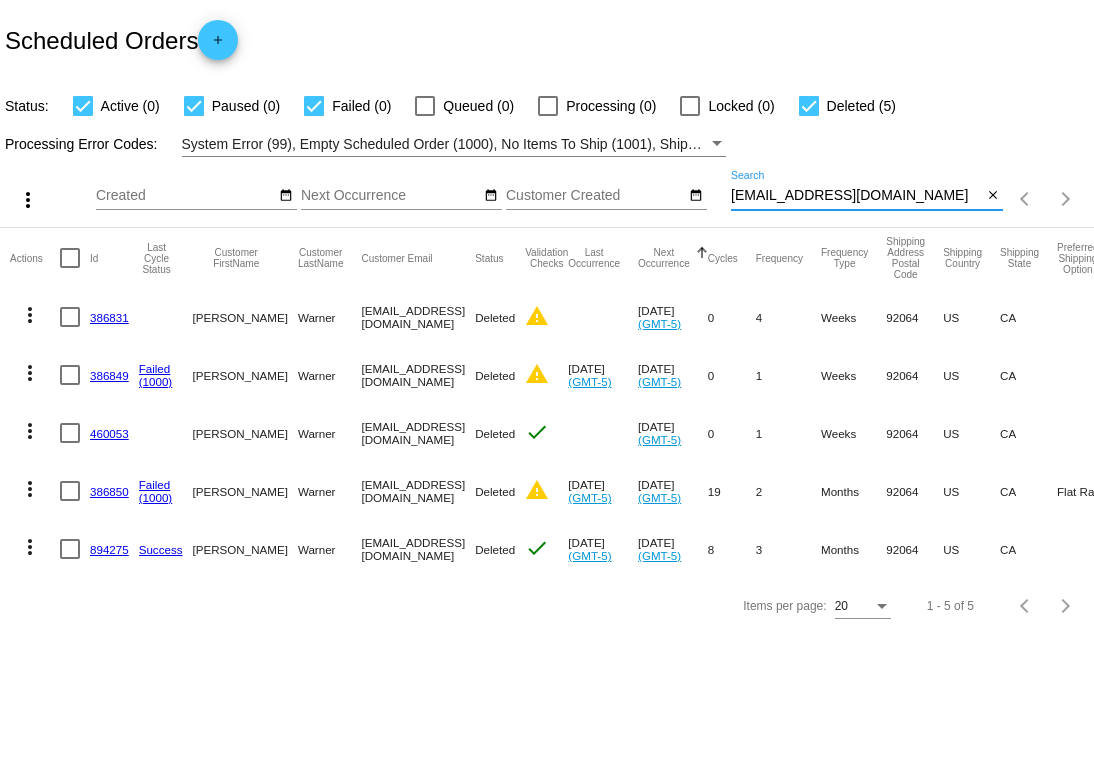 drag, startPoint x: 896, startPoint y: 199, endPoint x: 725, endPoint y: 197, distance: 171.01169 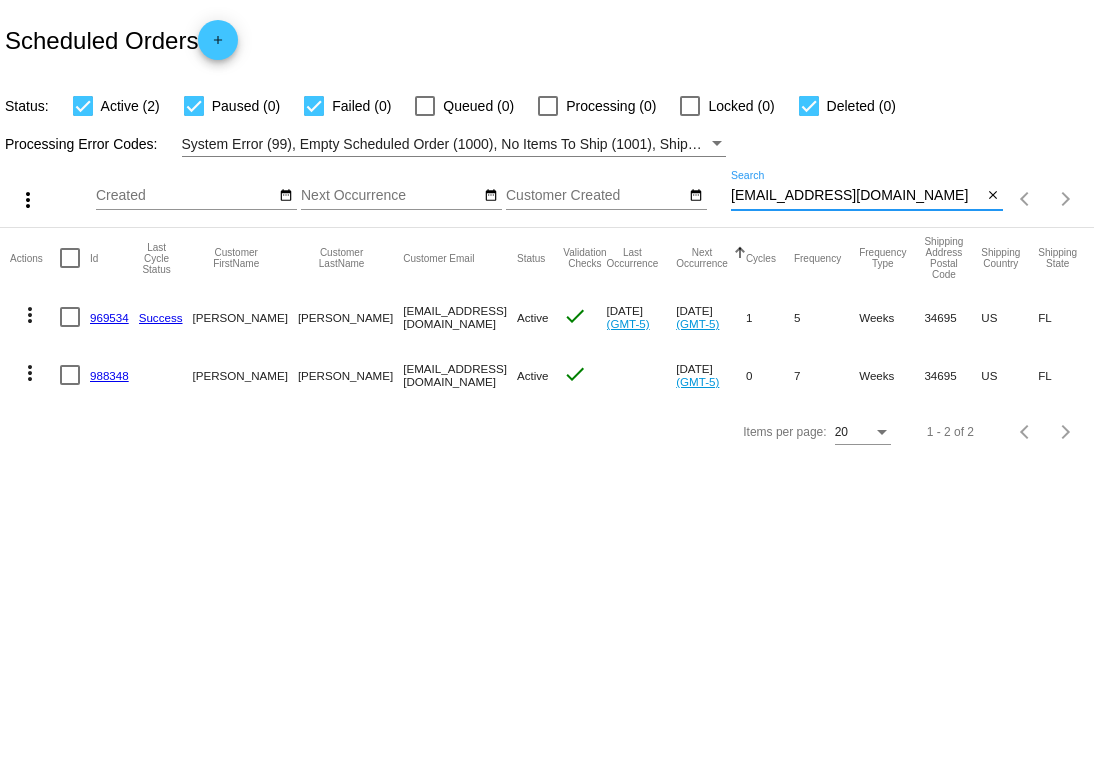 type on "[EMAIL_ADDRESS][DOMAIN_NAME]" 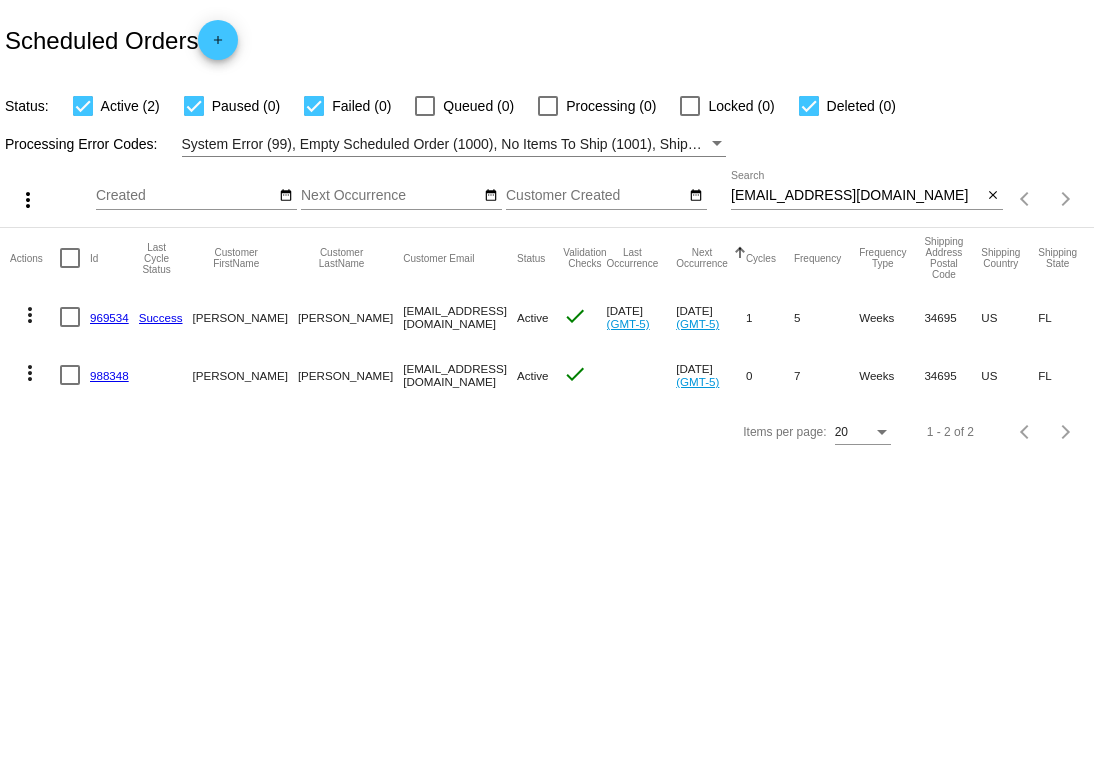 click on "969534" 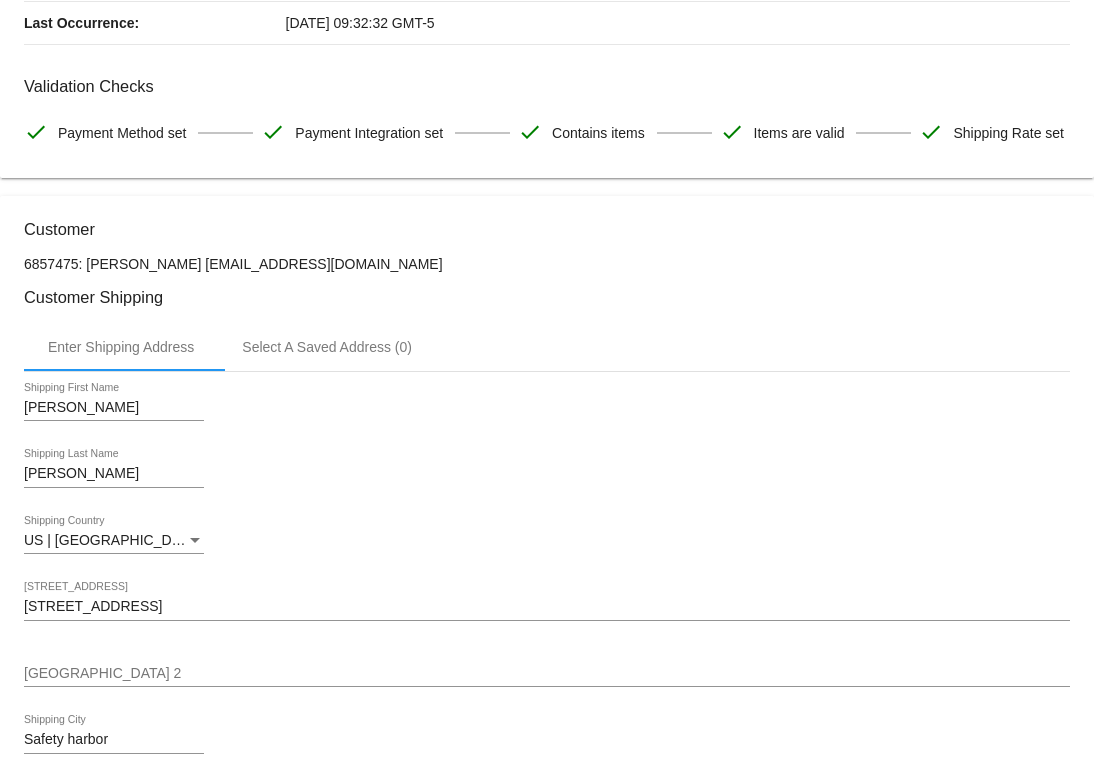 scroll, scrollTop: 0, scrollLeft: 0, axis: both 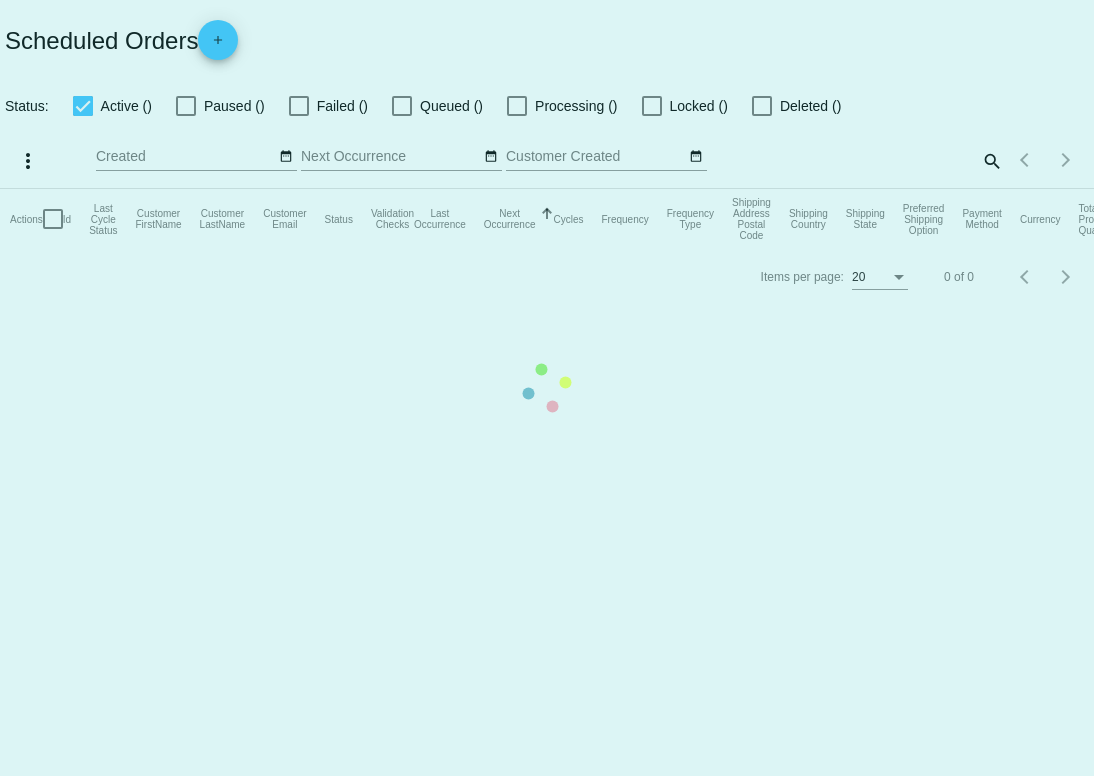 checkbox on "true" 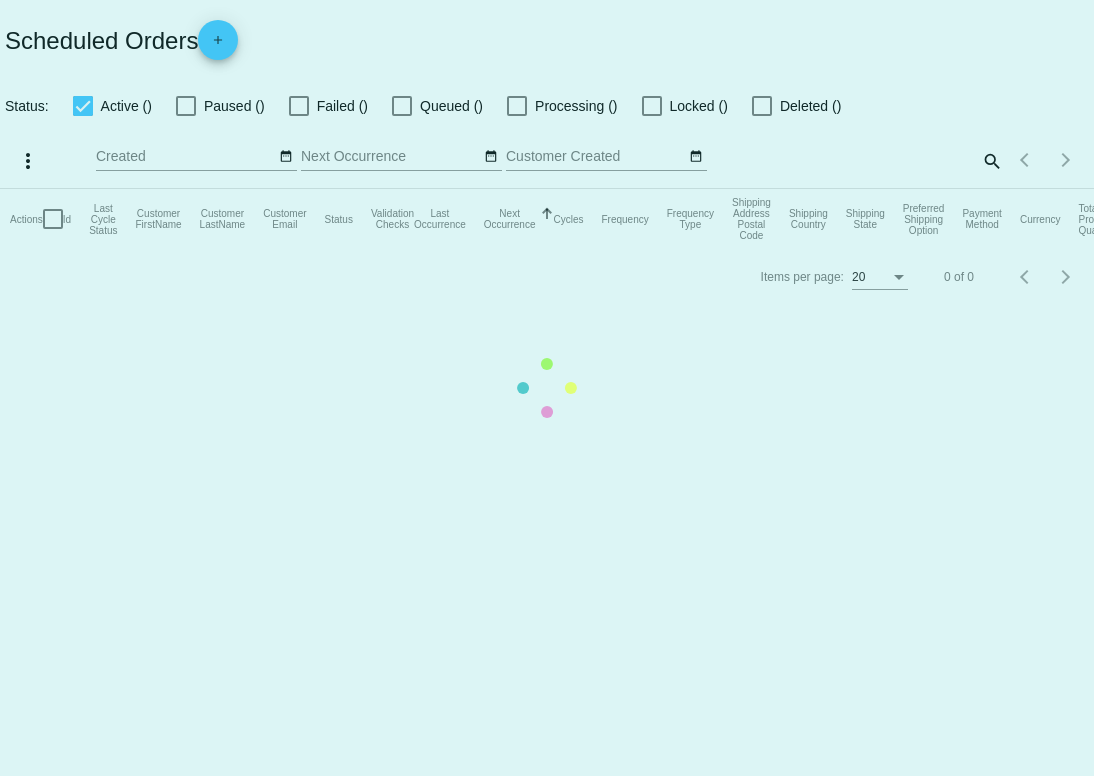 checkbox on "true" 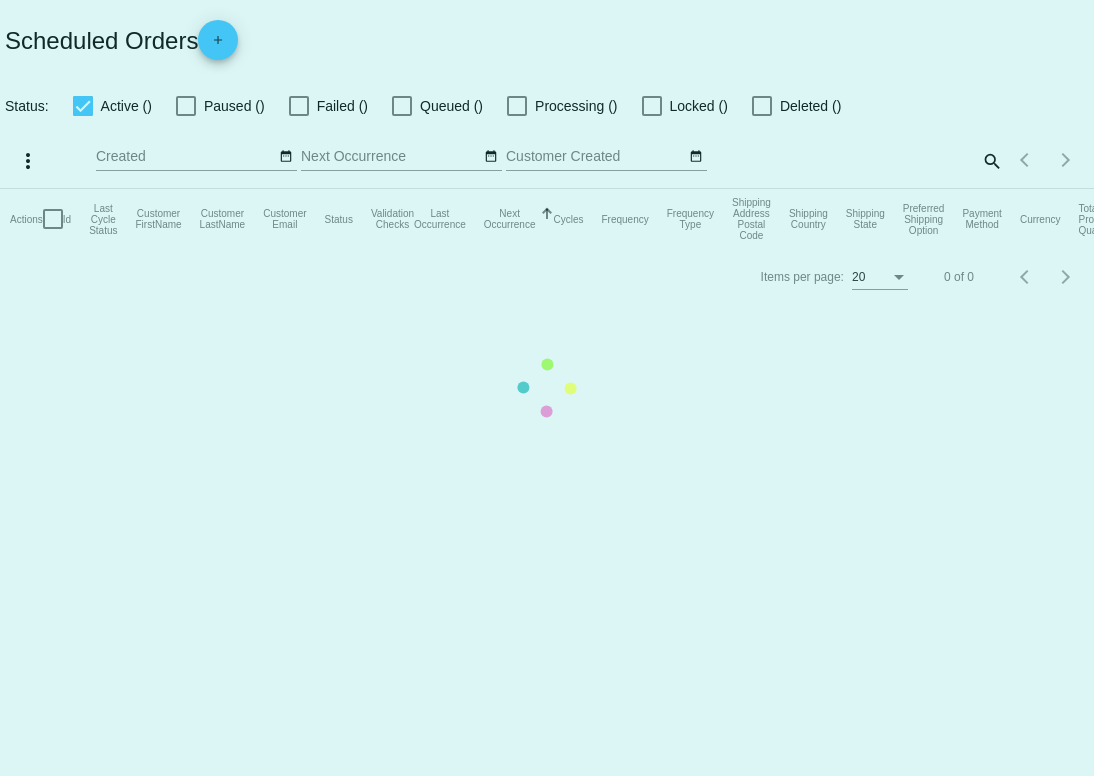 checkbox on "true" 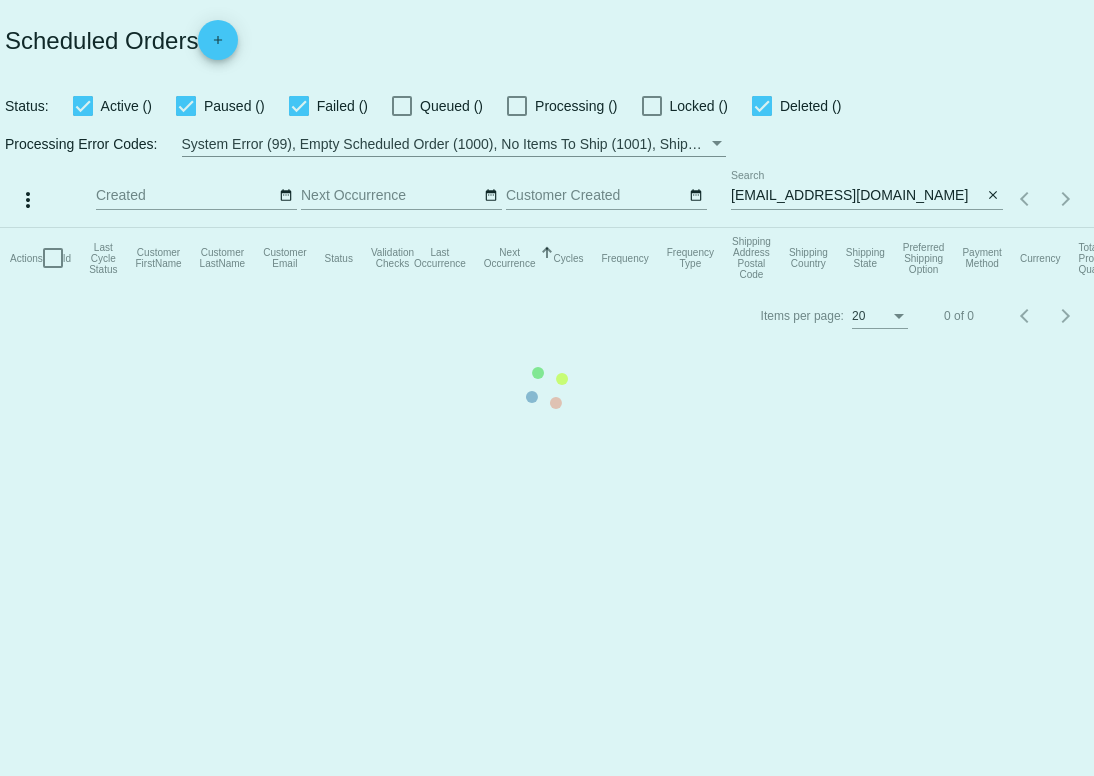 scroll, scrollTop: 0, scrollLeft: 0, axis: both 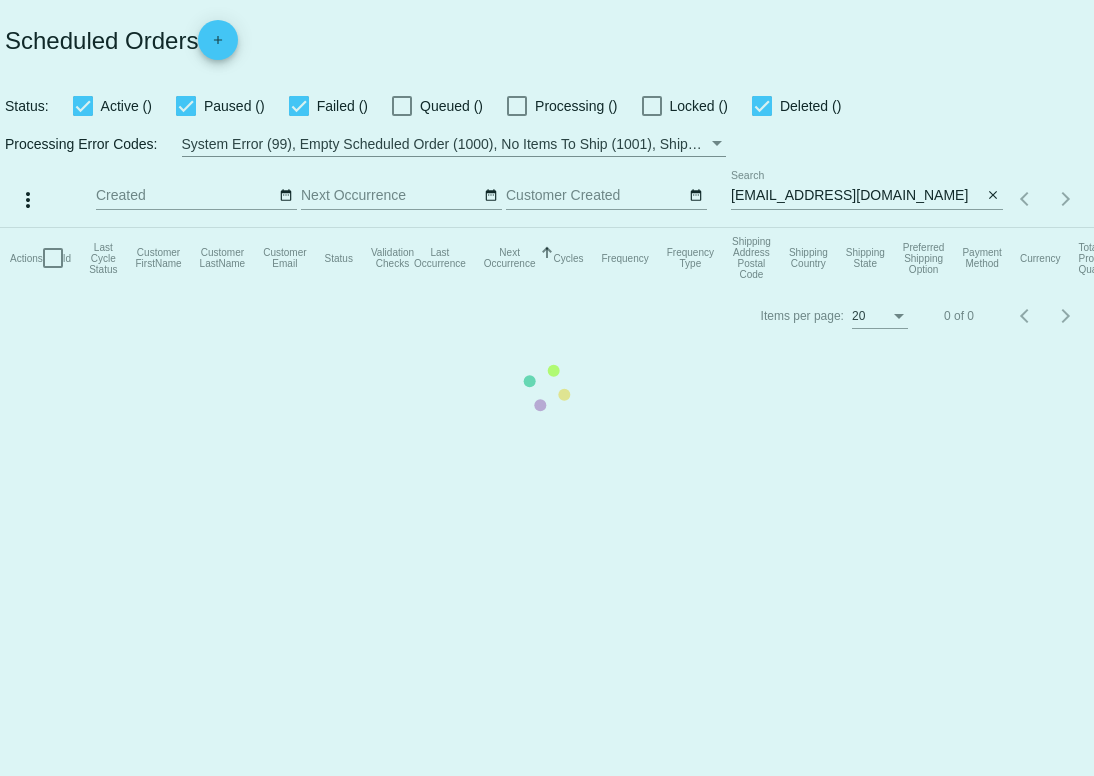 click on "Actions
Id   Last Cycle Status   Customer FirstName   Customer LastName   Customer Email   Status   Validation Checks   Last Occurrence   Next Occurrence   Sorted by NextOccurrenceUtc ascending  Cycles   Frequency   Frequency Type   Shipping Address Postal Code
Shipping Country
Shipping State
Preferred Shipping Option
Payment Method   Currency   Total Product Quantity   Scheduled Order Subtotal
Scheduled Order LTV" 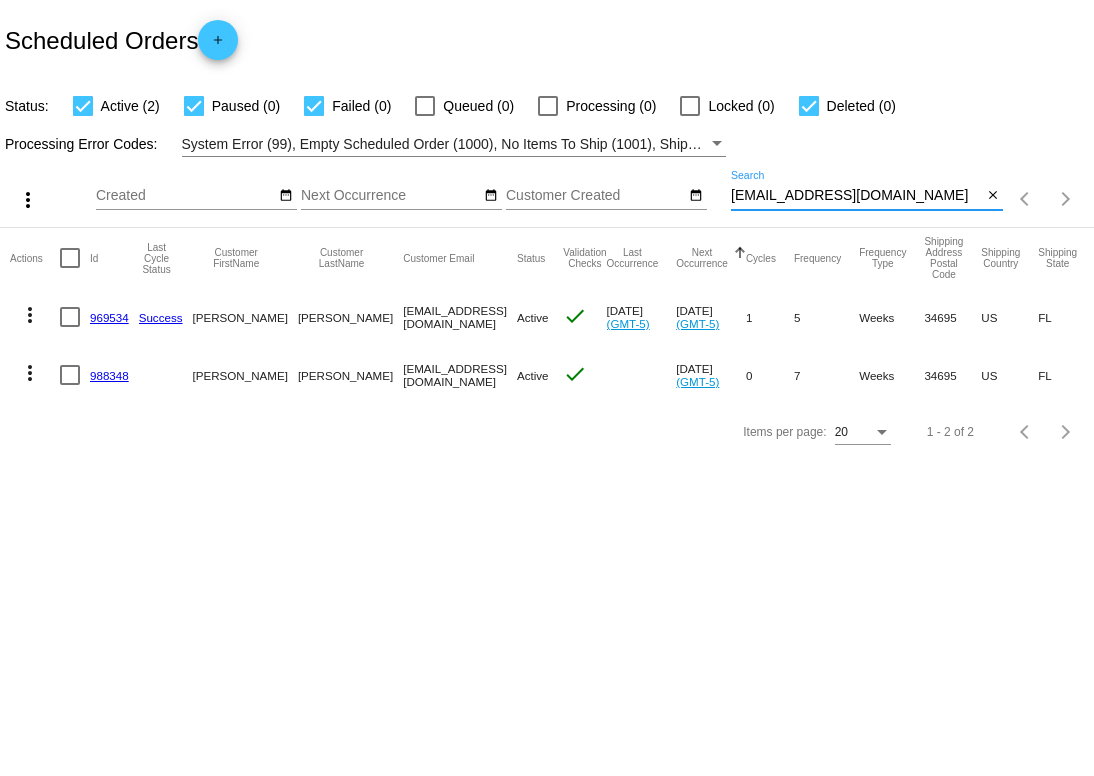 drag, startPoint x: 874, startPoint y: 197, endPoint x: 724, endPoint y: 197, distance: 150 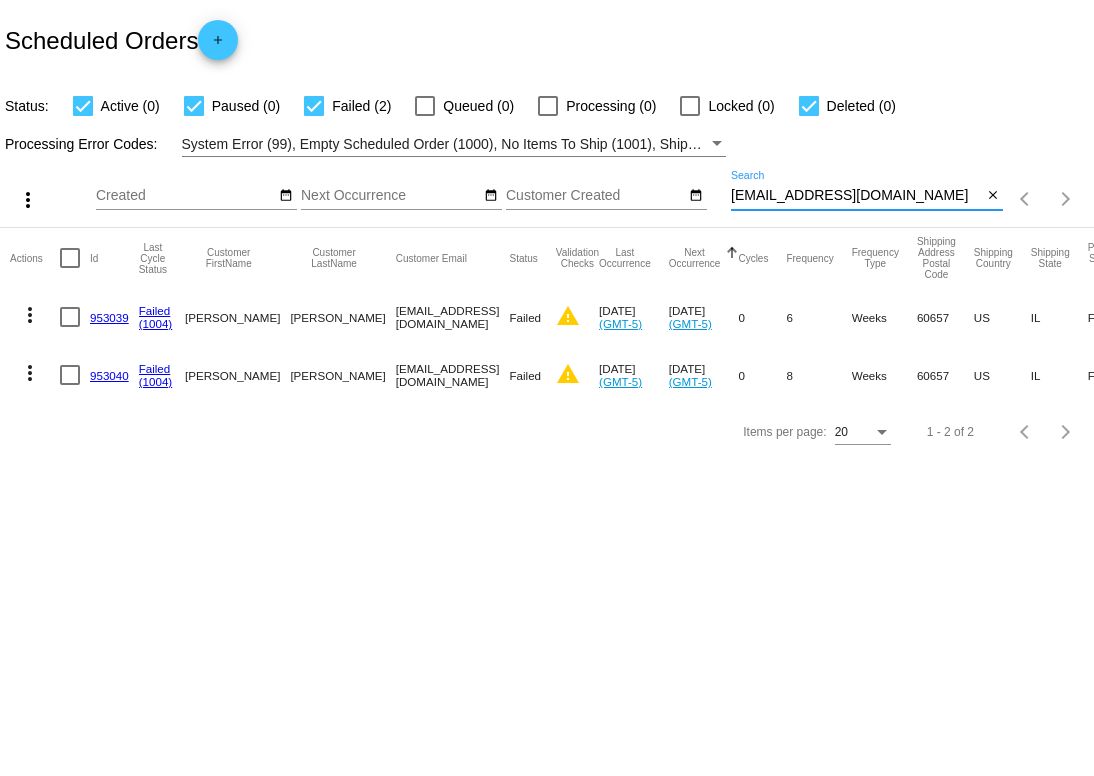 type on "[EMAIL_ADDRESS][DOMAIN_NAME]" 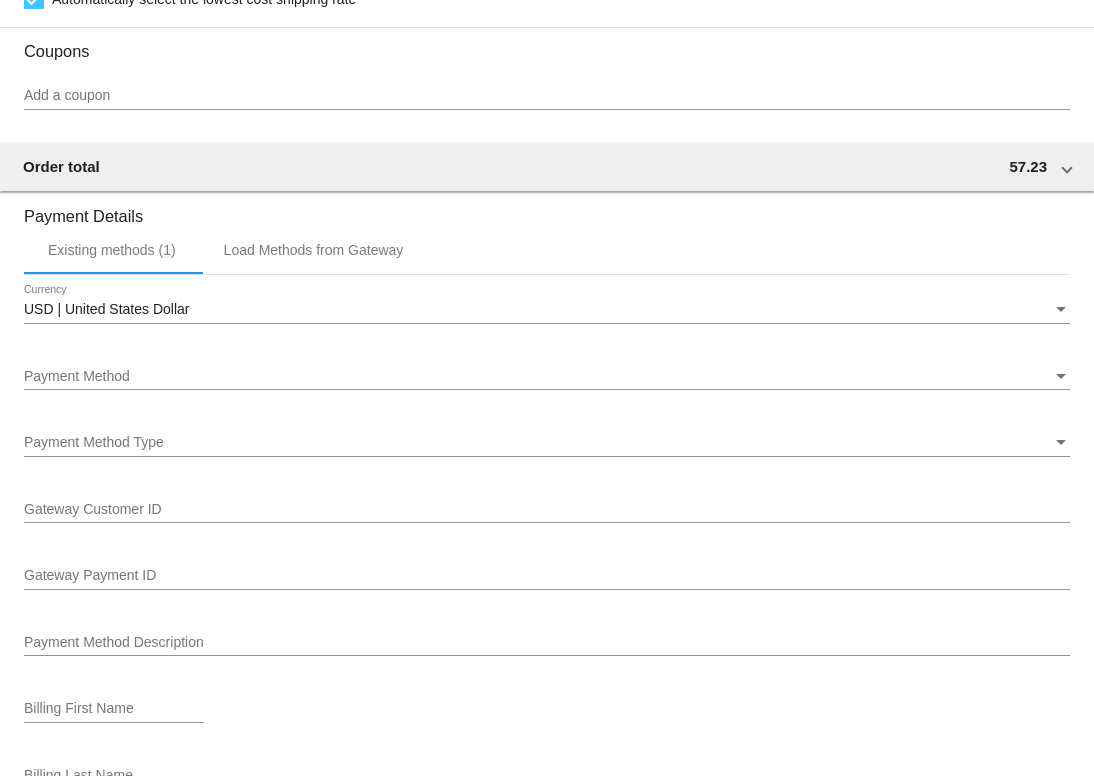 scroll, scrollTop: 1863, scrollLeft: 0, axis: vertical 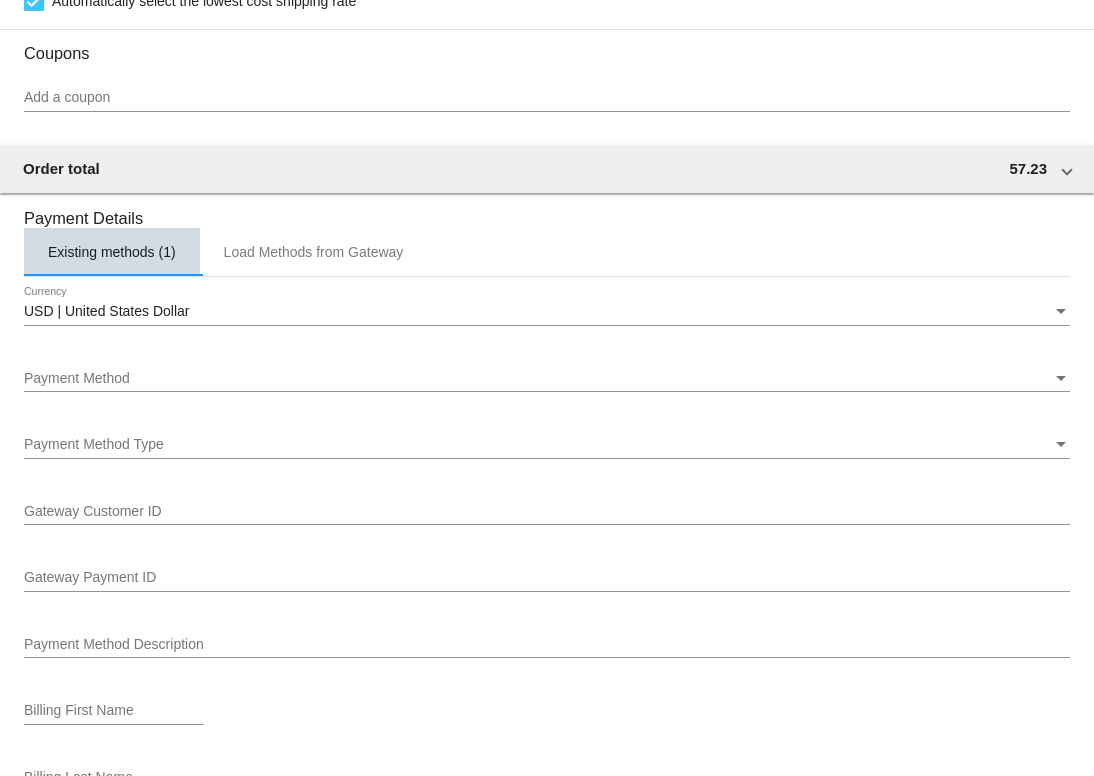 click on "Existing methods (1)" at bounding box center (112, 252) 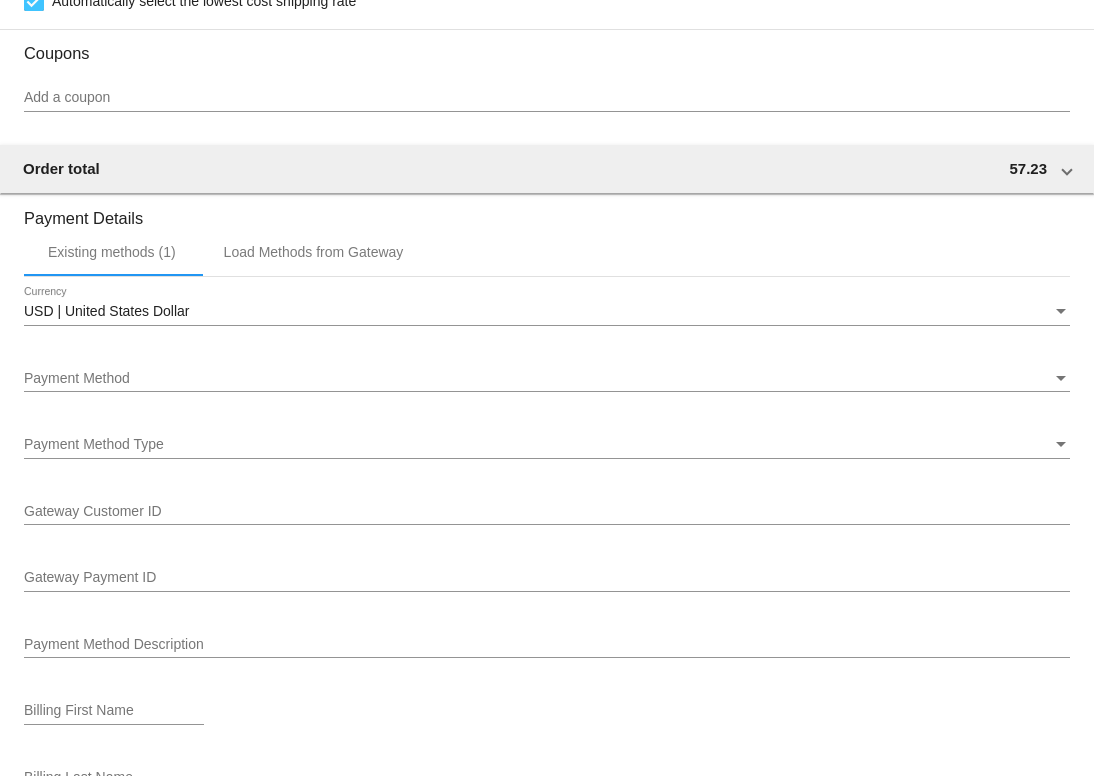 click on "Payment Method" at bounding box center (538, 379) 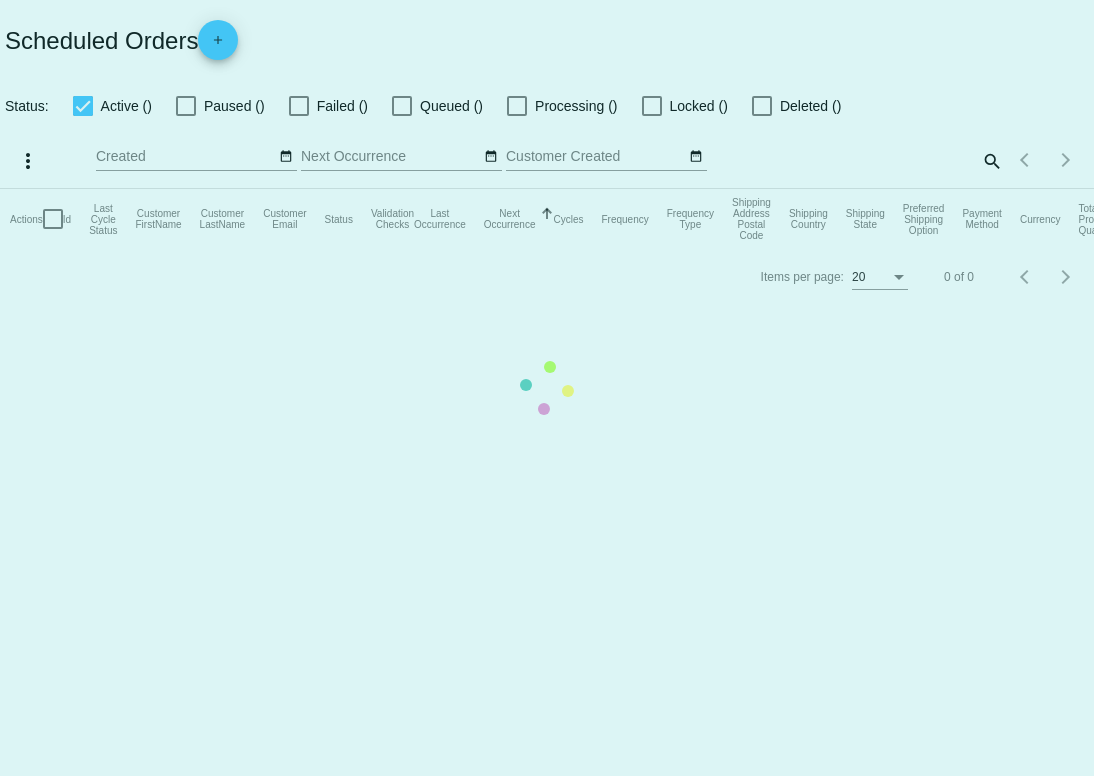 scroll, scrollTop: 0, scrollLeft: 0, axis: both 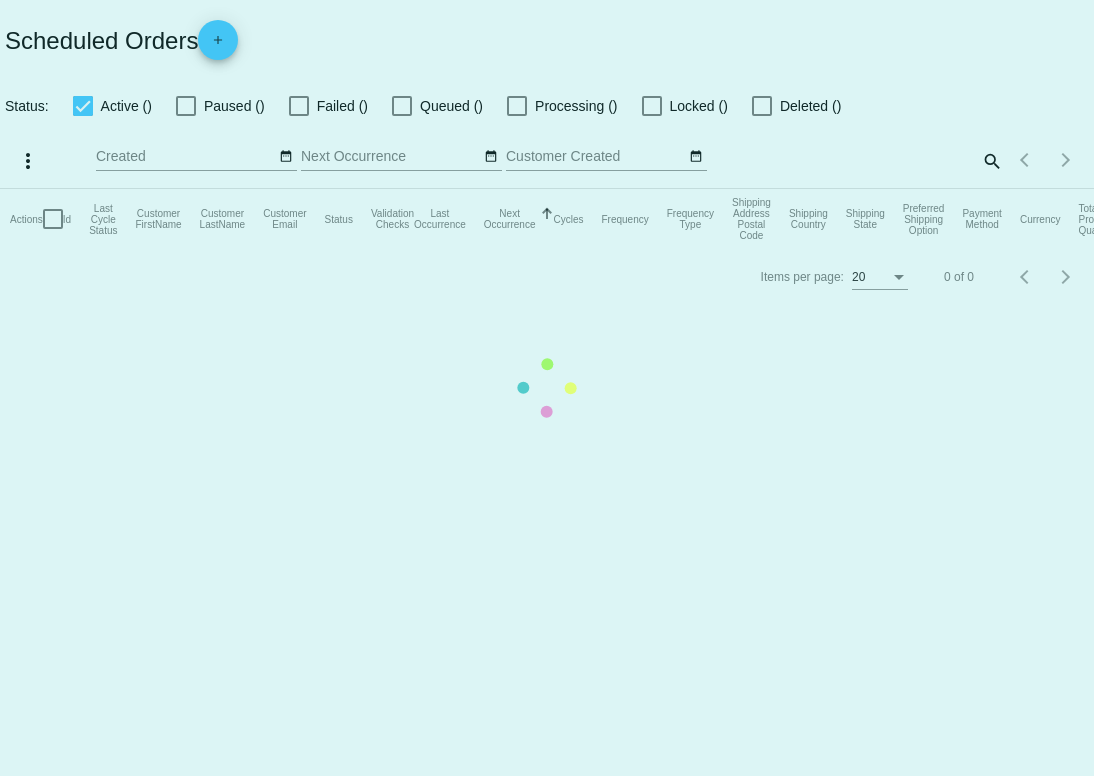 checkbox on "true" 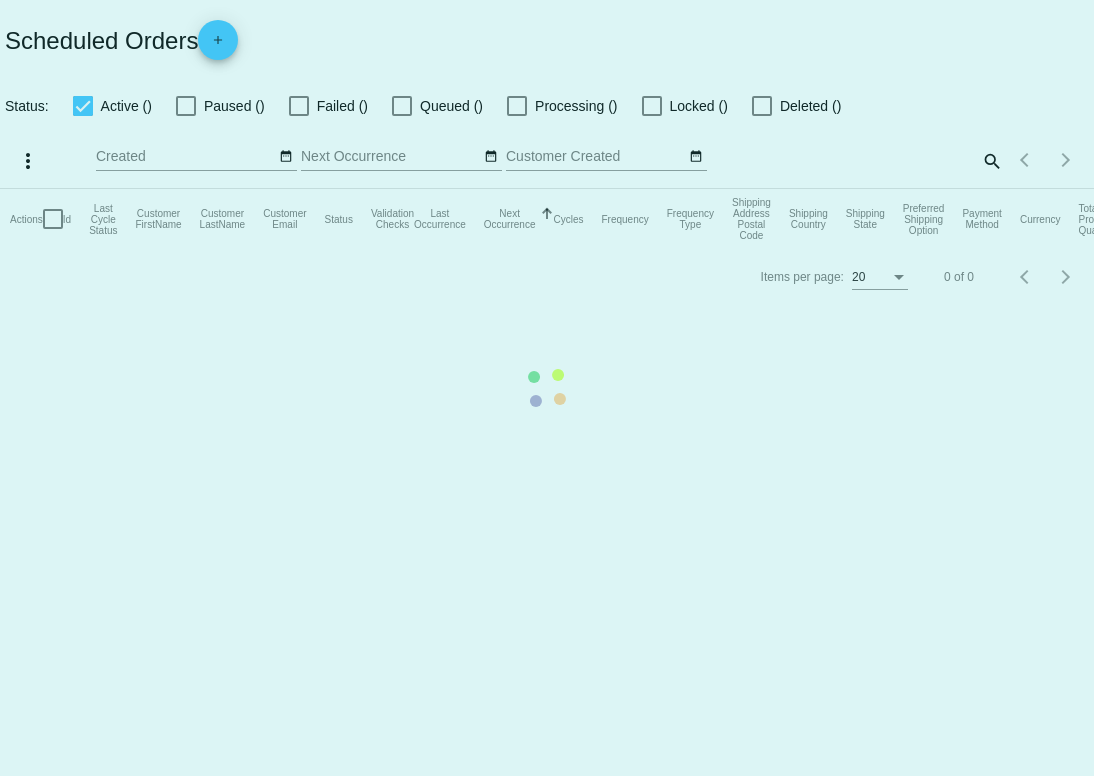 checkbox on "true" 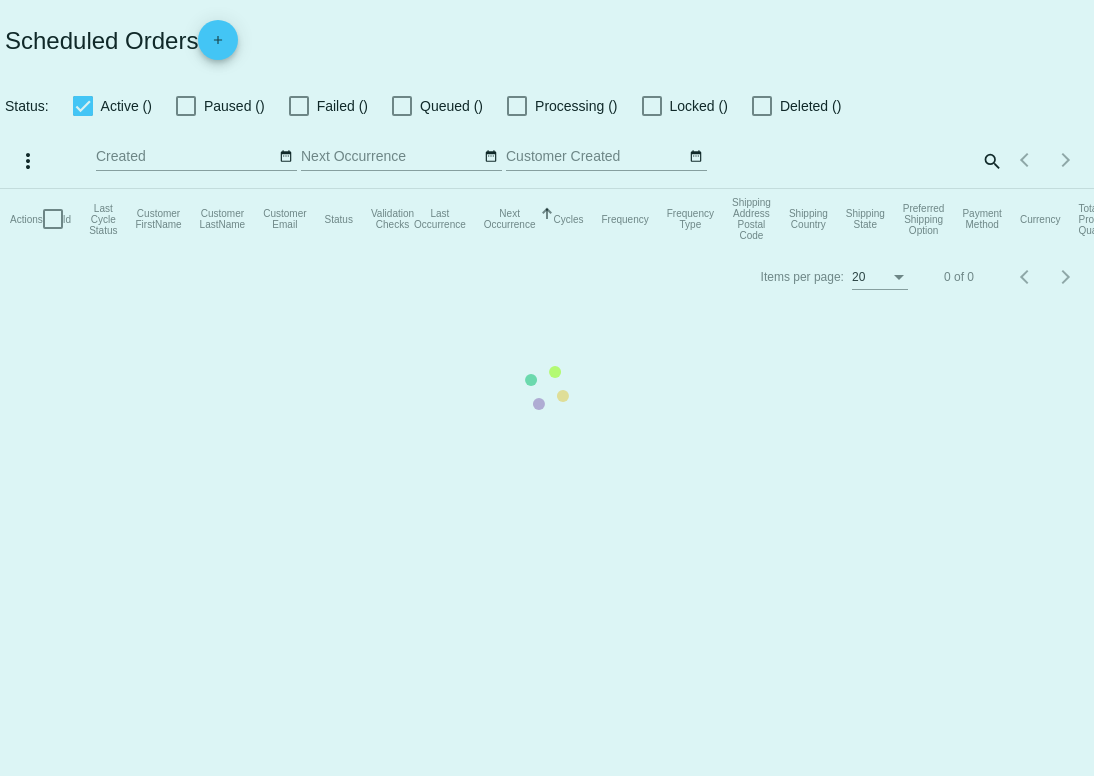checkbox on "true" 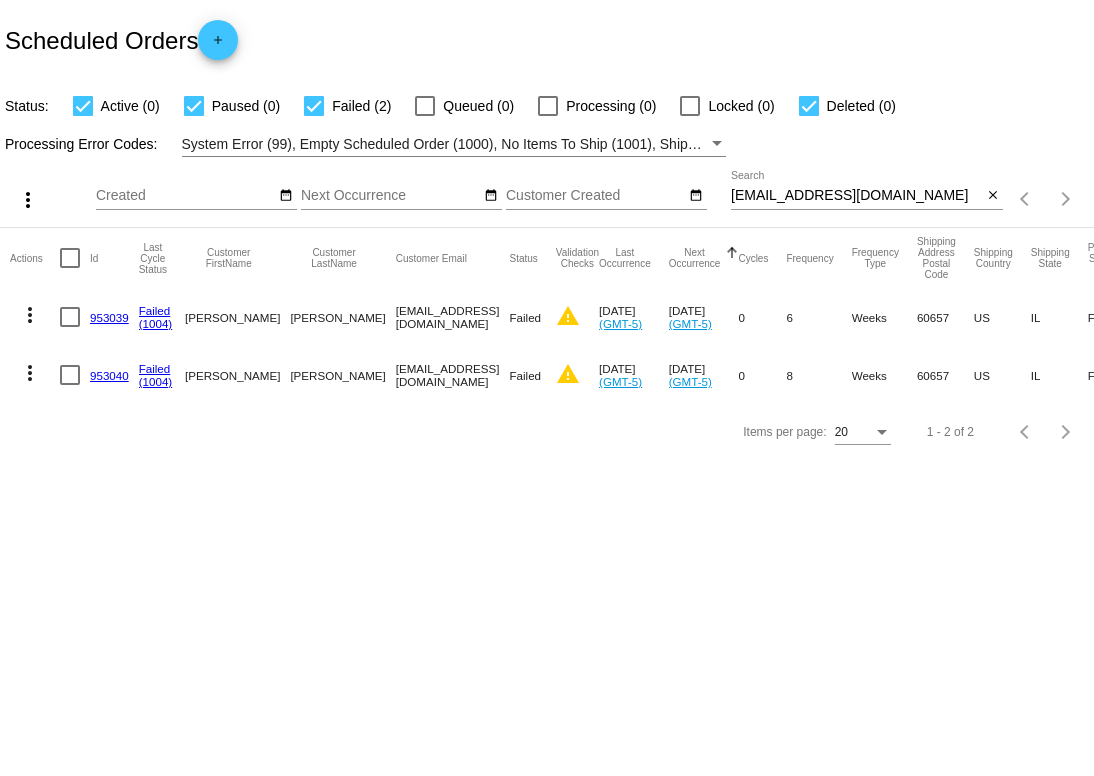 click on "953040" 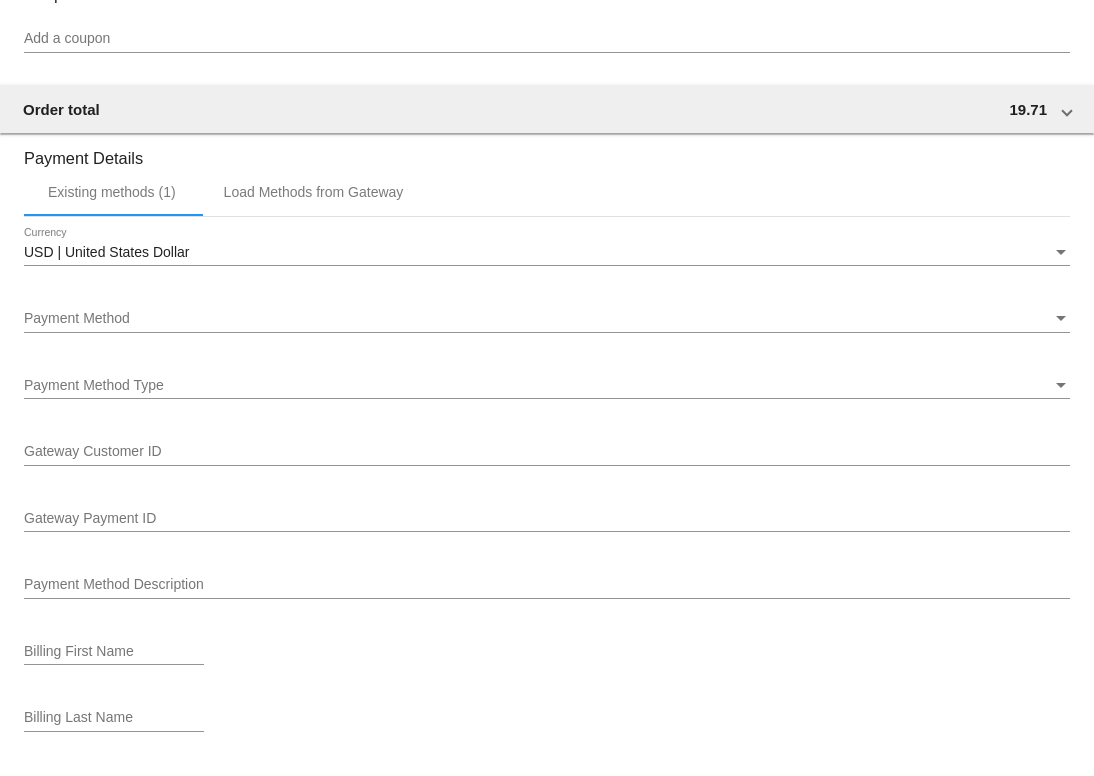 scroll, scrollTop: 1875, scrollLeft: 0, axis: vertical 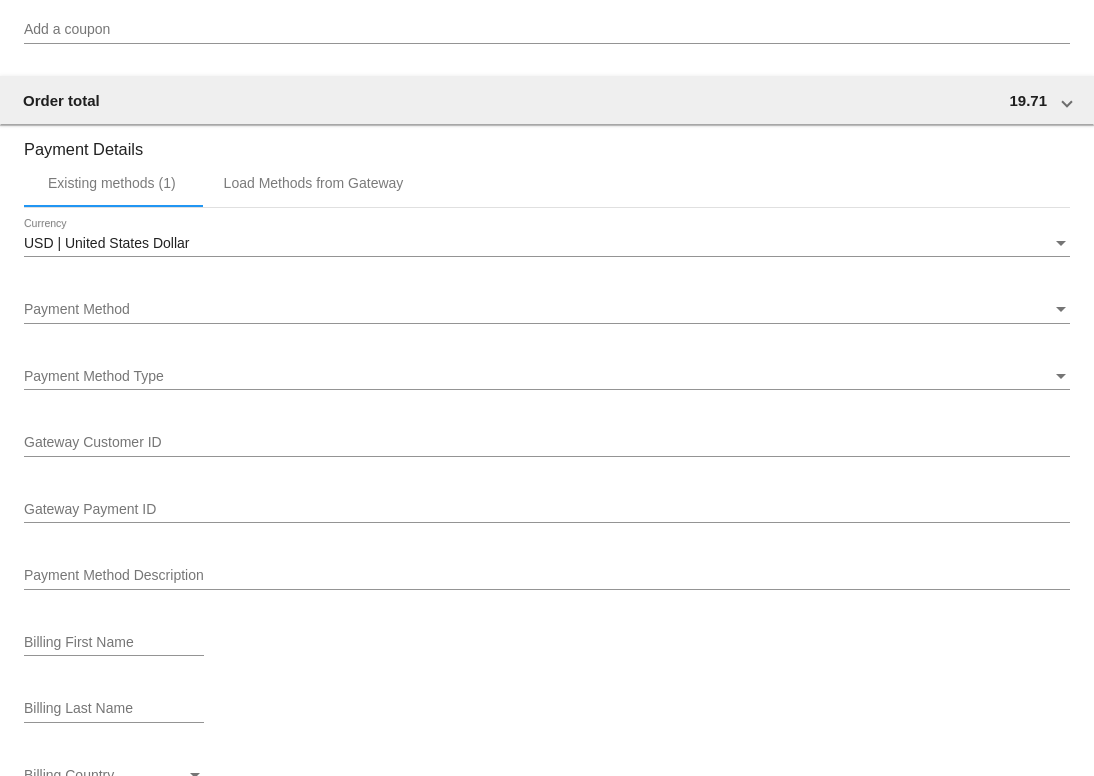 click on "Payment Method" at bounding box center [77, 309] 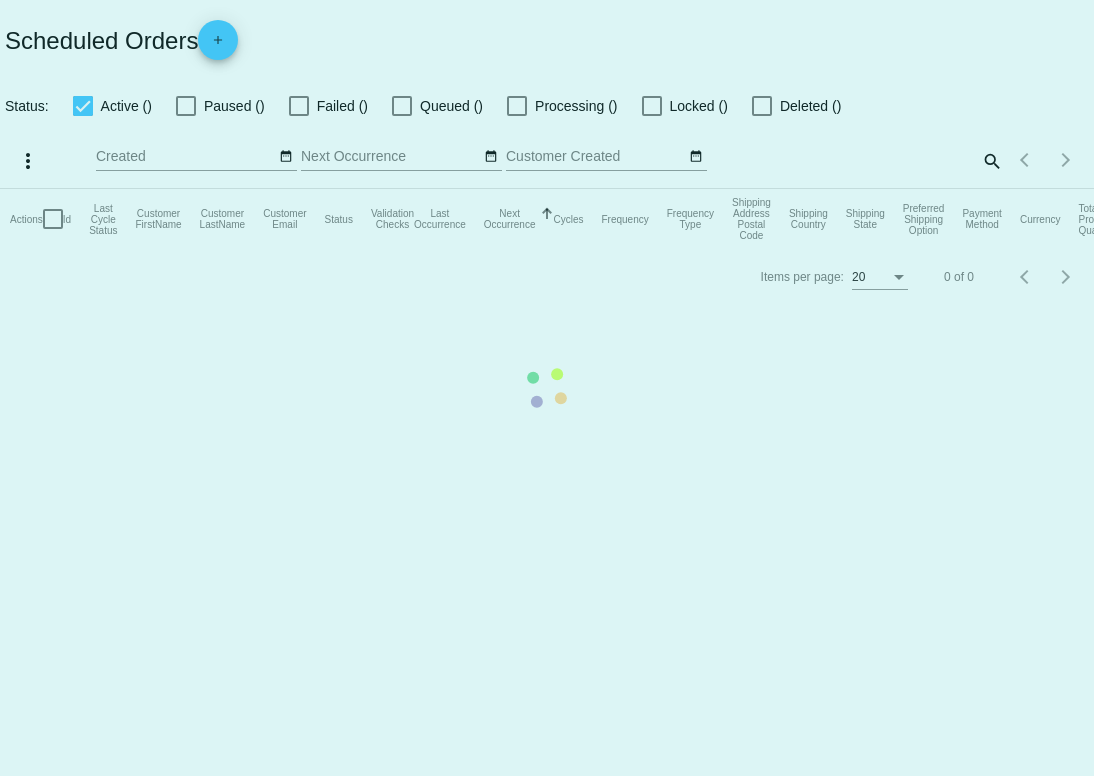 scroll, scrollTop: 0, scrollLeft: 0, axis: both 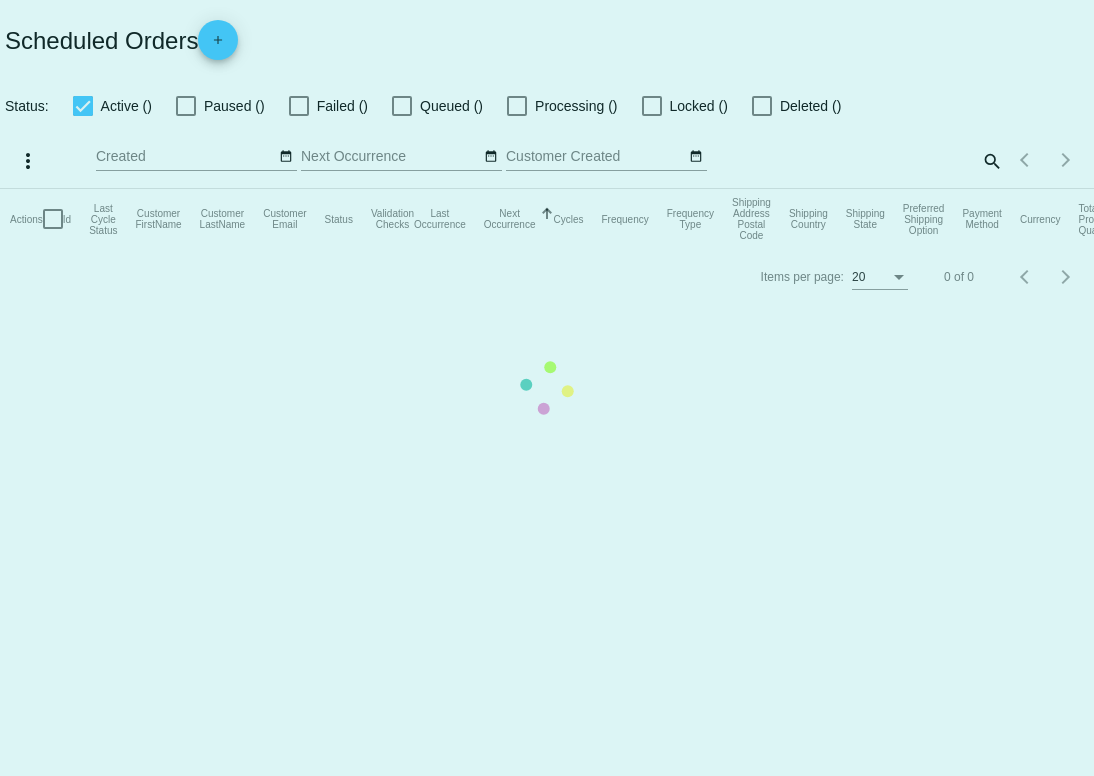 checkbox on "true" 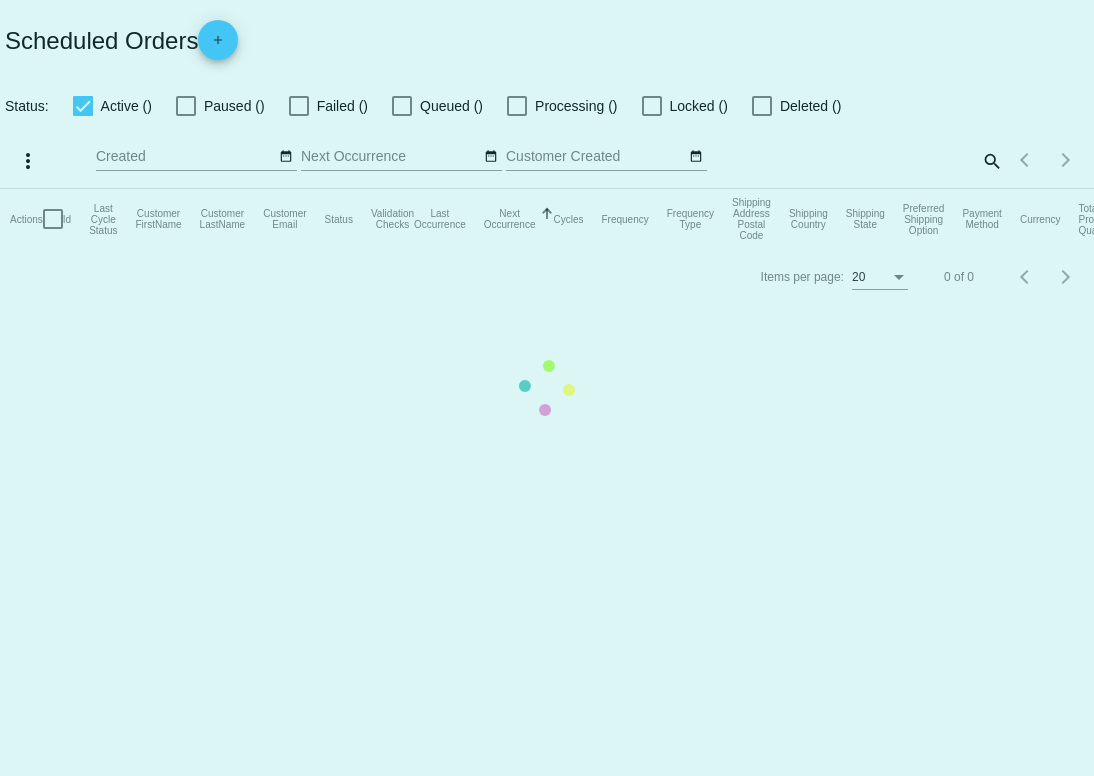 checkbox on "true" 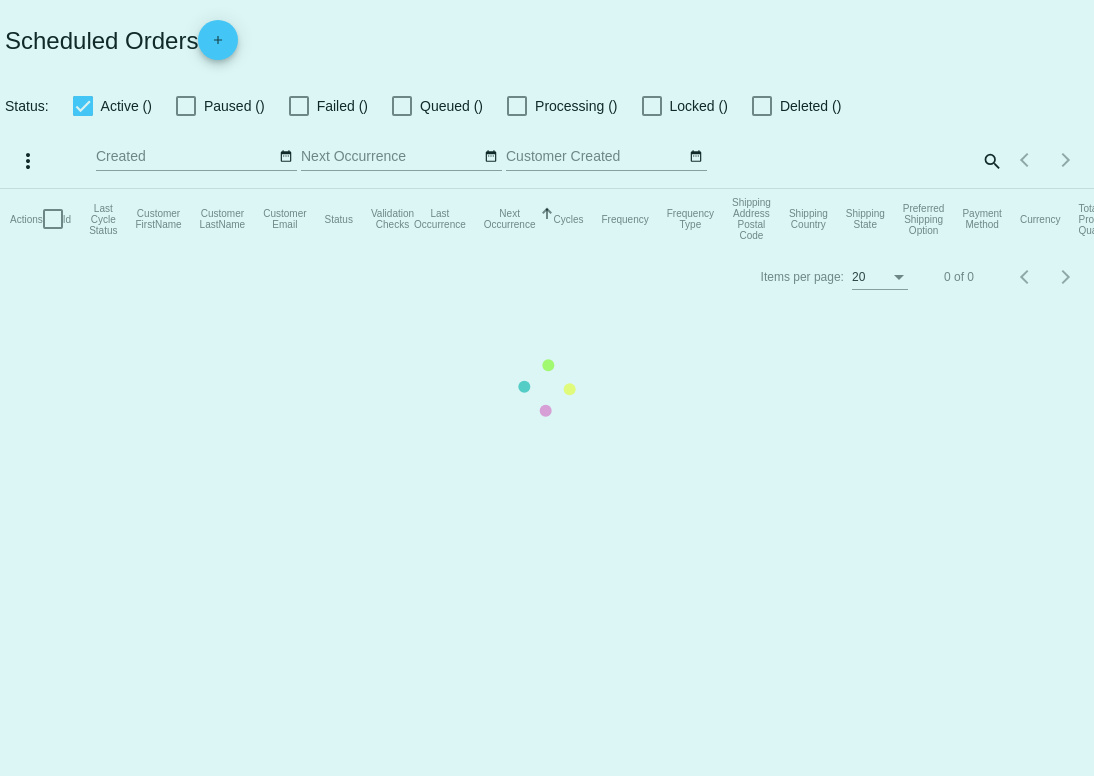 checkbox on "true" 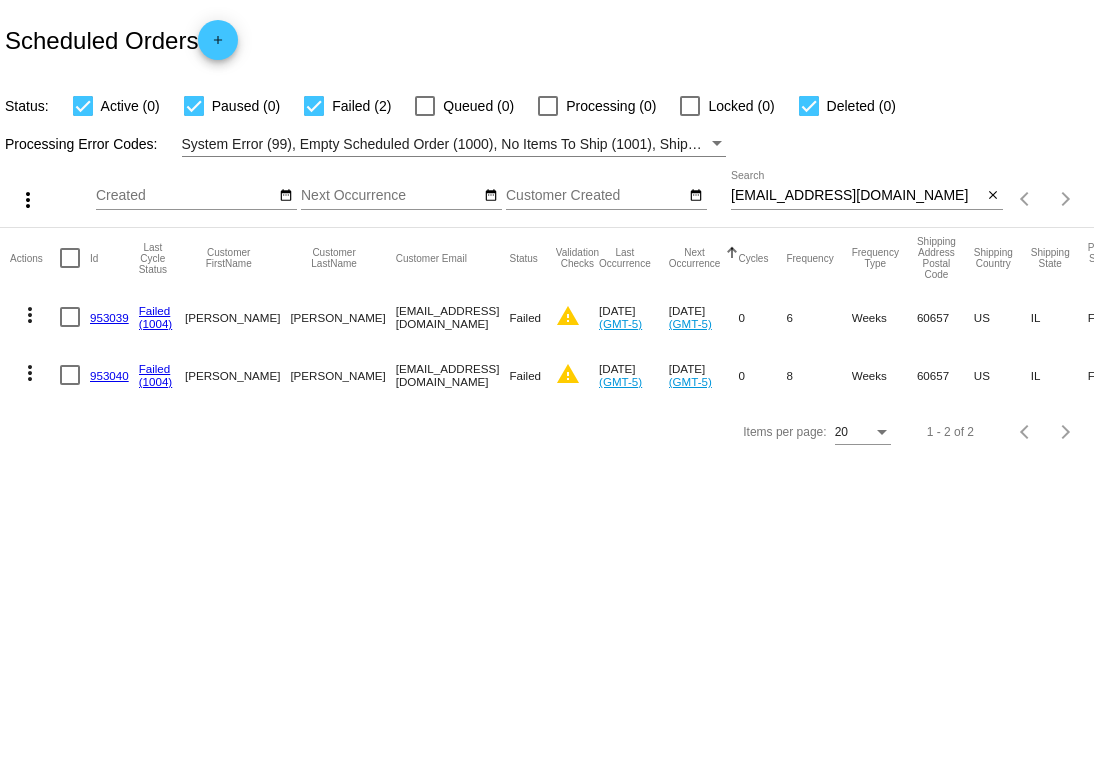 drag, startPoint x: 132, startPoint y: 374, endPoint x: 86, endPoint y: 379, distance: 46.270943 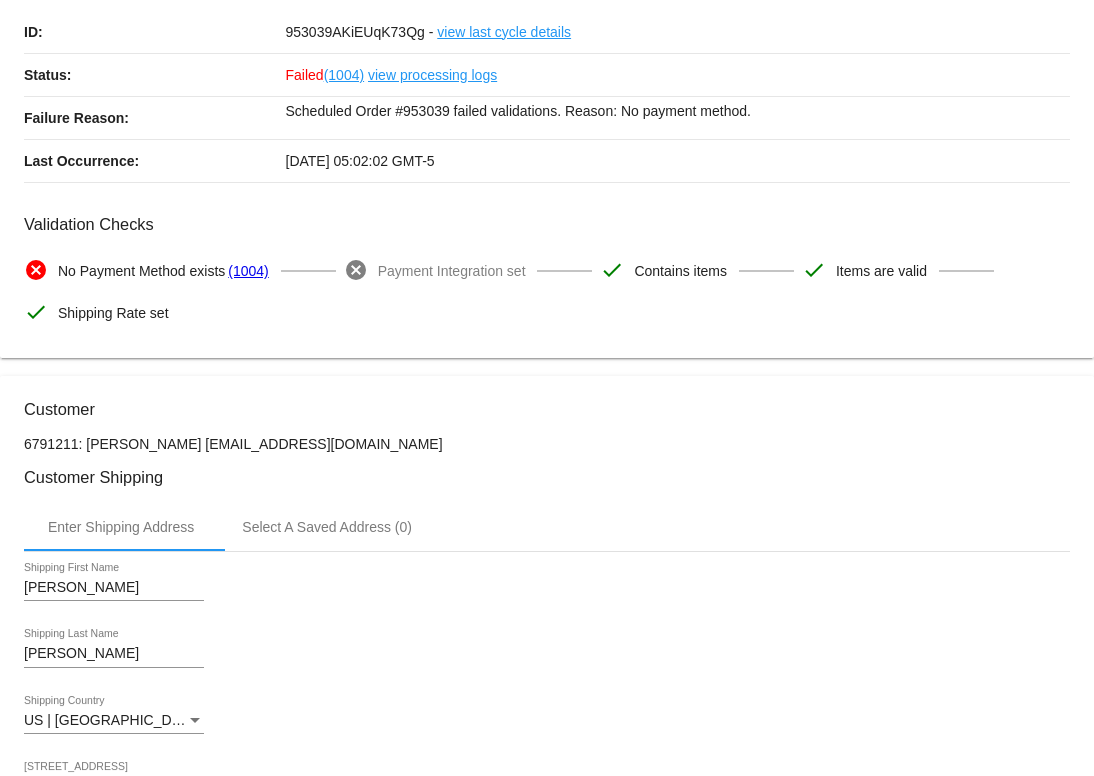 scroll, scrollTop: 0, scrollLeft: 0, axis: both 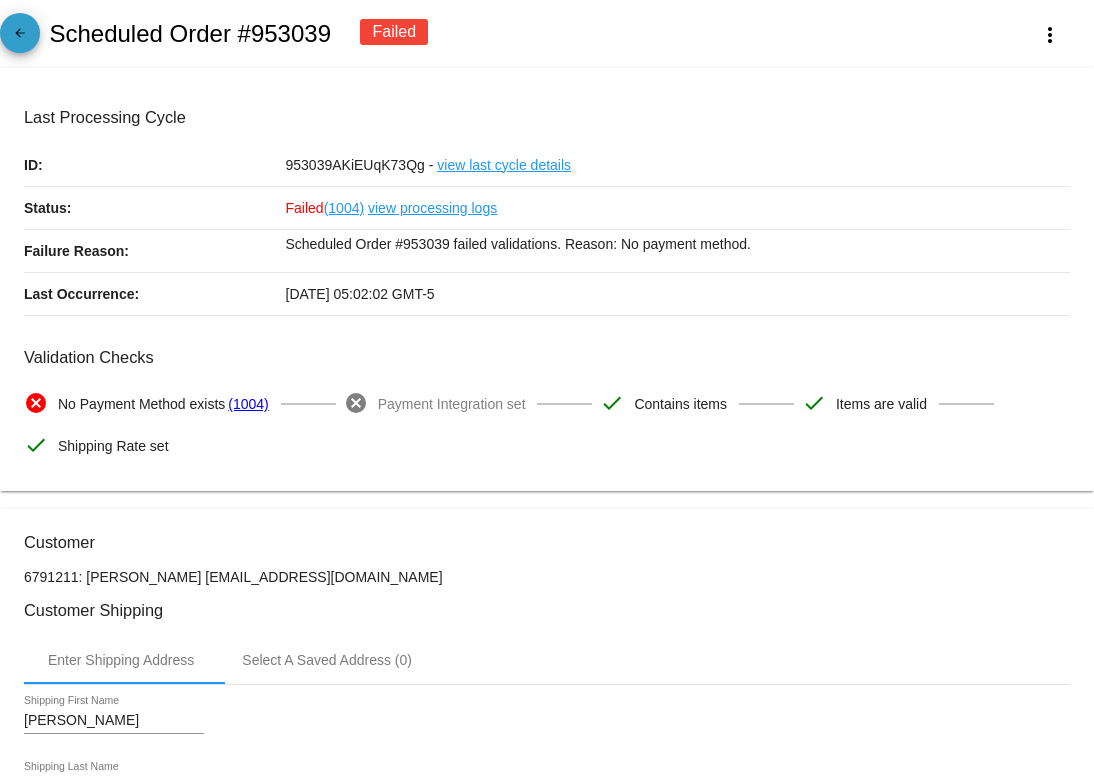 click on "arrow_back" 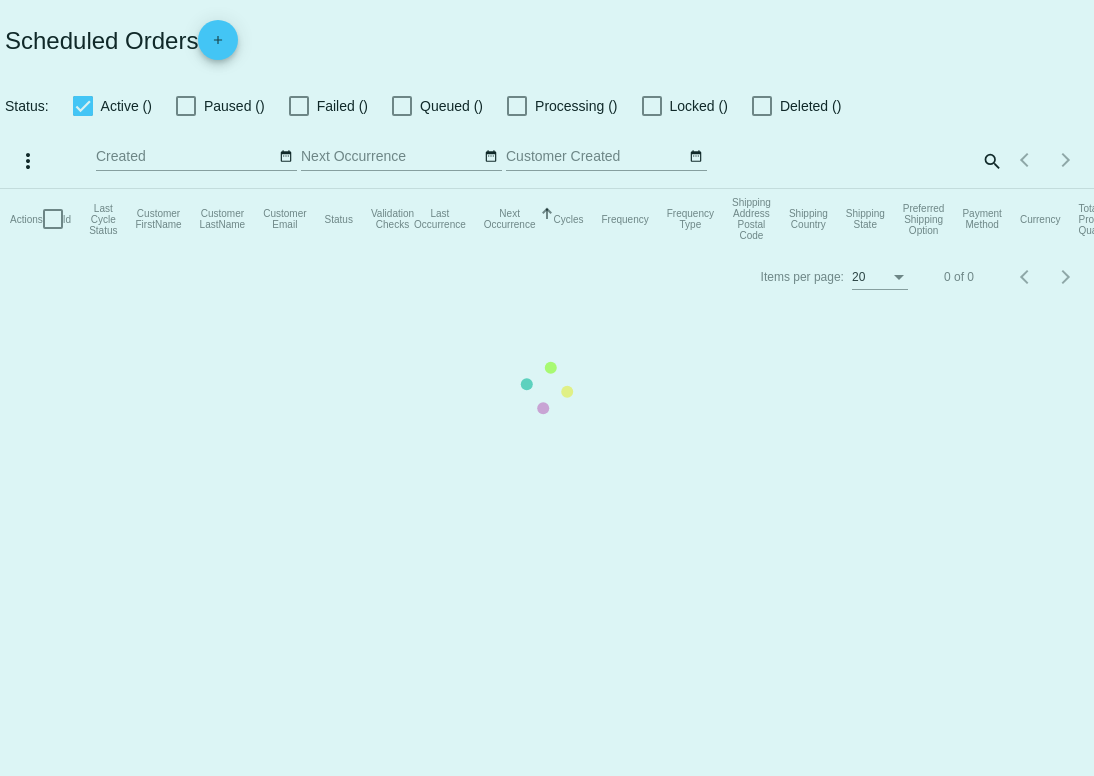 checkbox on "true" 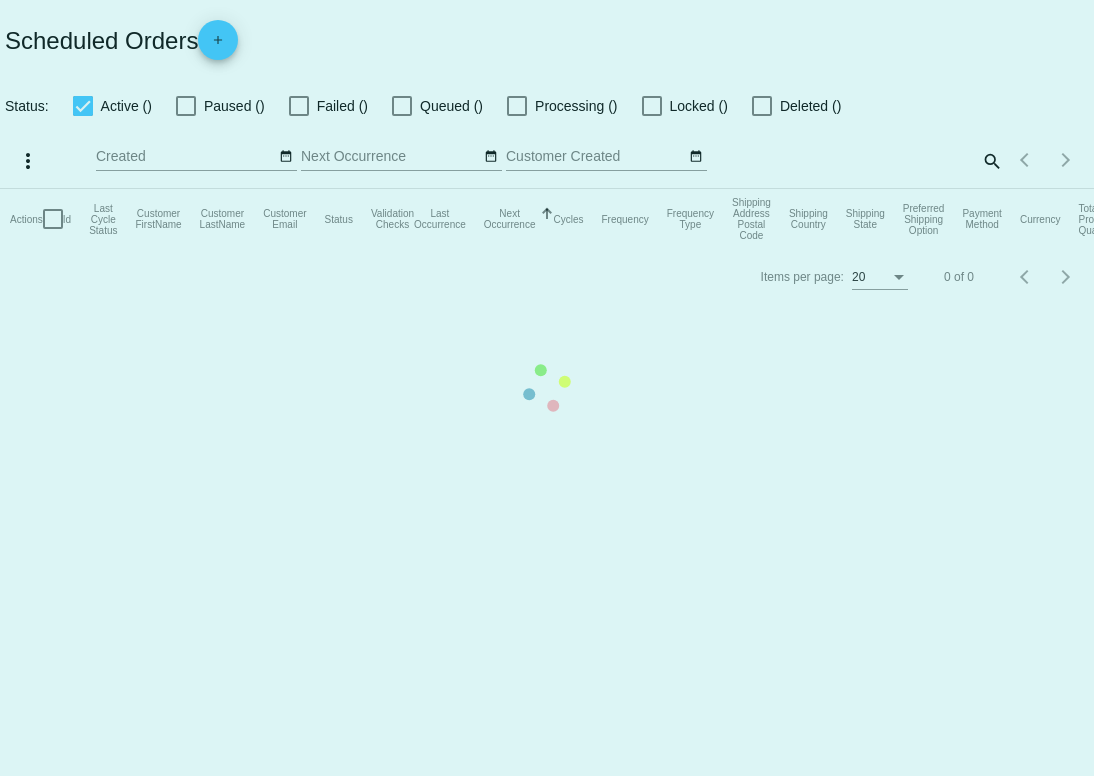 checkbox on "true" 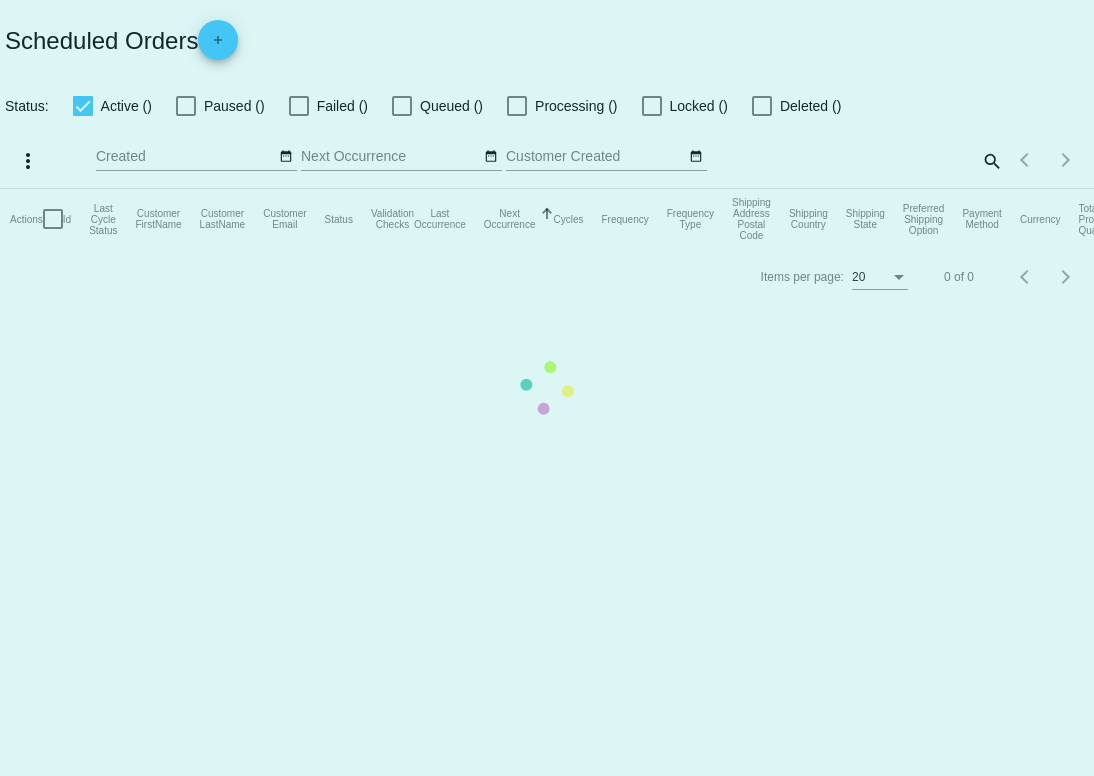 checkbox on "true" 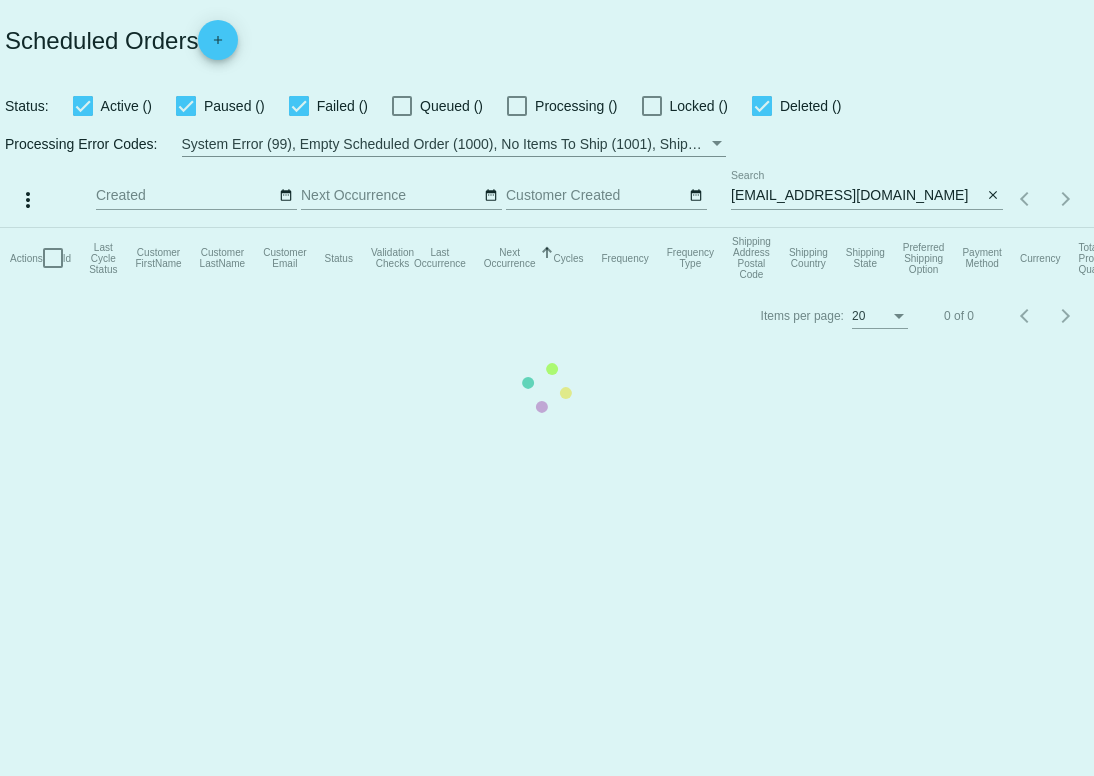click on "Actions
Id   Last Cycle Status   Customer FirstName   Customer LastName   Customer Email   Status   Validation Checks   Last Occurrence   Next Occurrence   Sorted by NextOccurrenceUtc ascending  Cycles   Frequency   Frequency Type   Shipping Address Postal Code
Shipping Country
Shipping State
Preferred Shipping Option
Payment Method   Currency   Total Product Quantity   Scheduled Order Subtotal
Scheduled Order LTV" 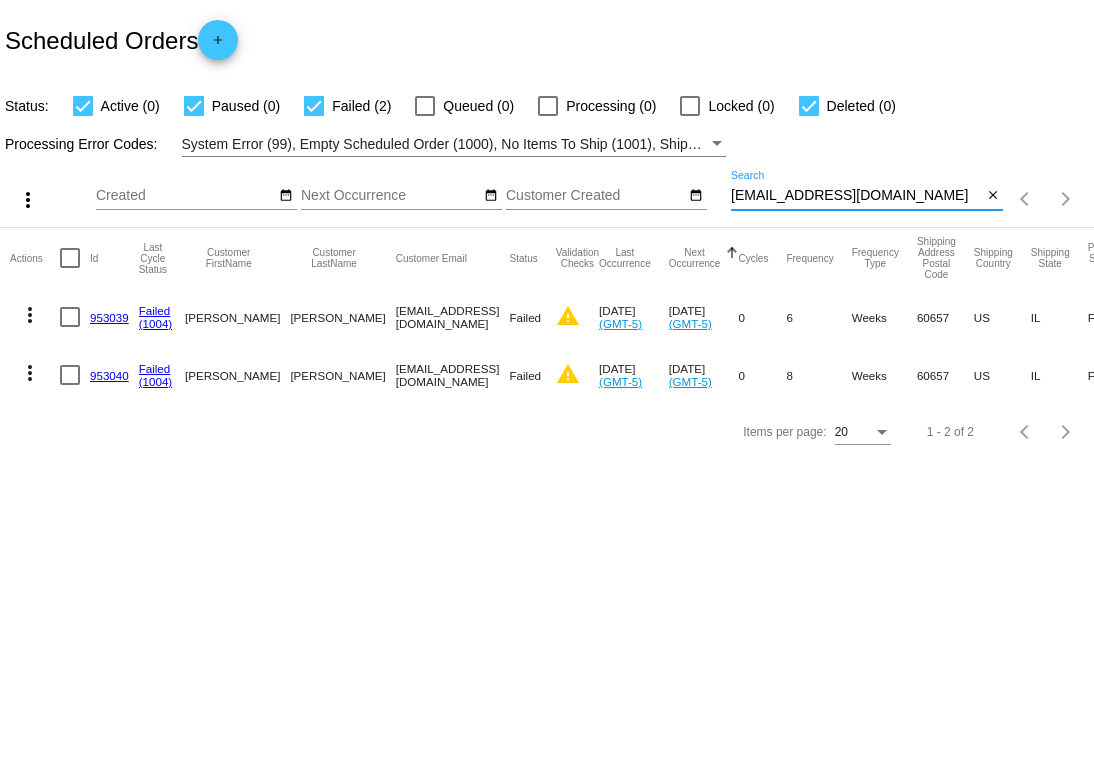 drag, startPoint x: 912, startPoint y: 198, endPoint x: 727, endPoint y: 199, distance: 185.0027 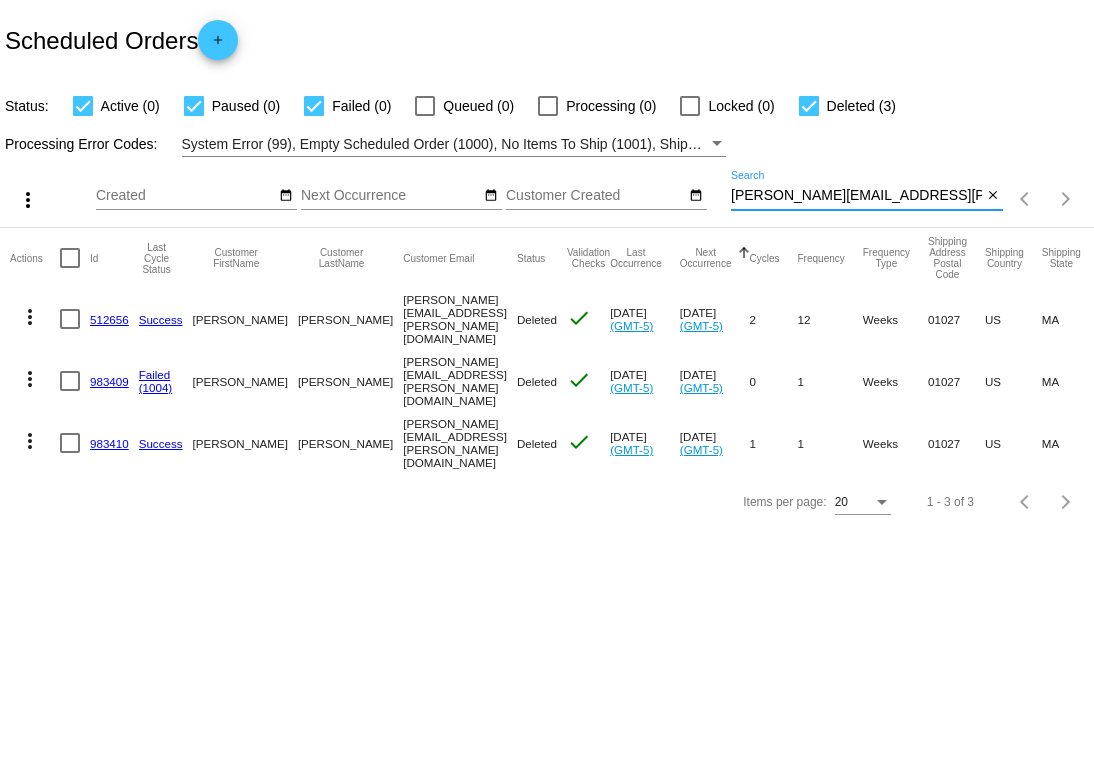 type on "[PERSON_NAME][EMAIL_ADDRESS][PERSON_NAME][DOMAIN_NAME]" 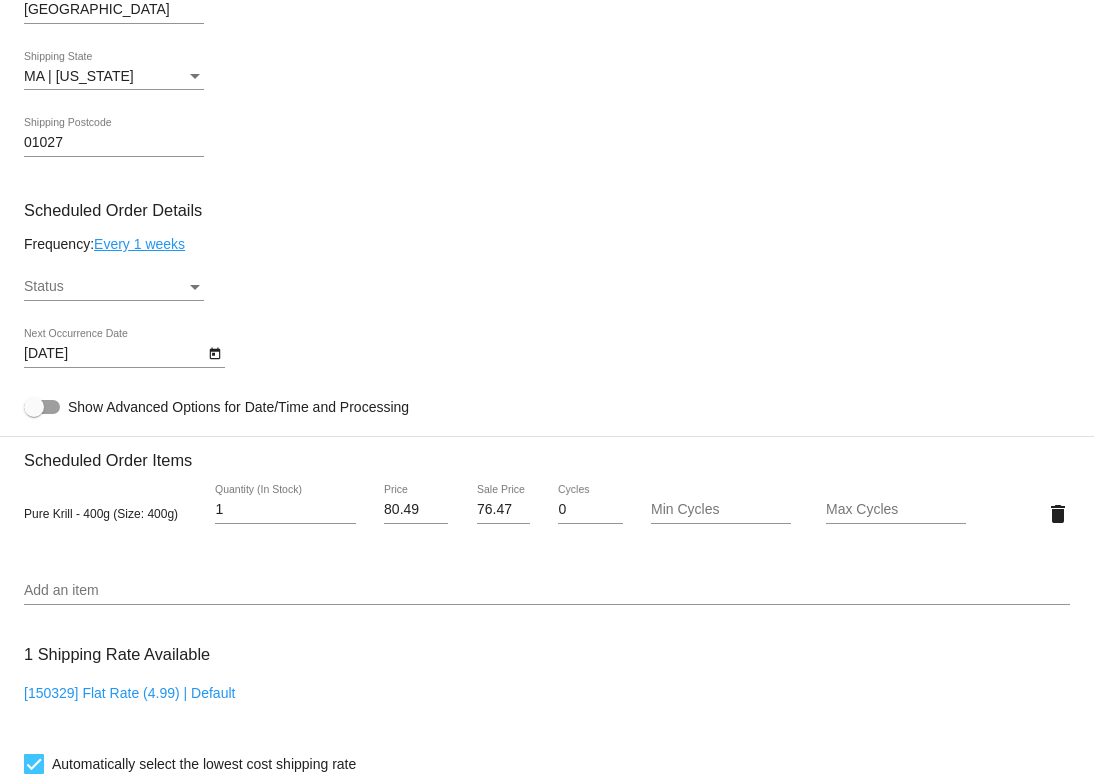 scroll, scrollTop: 1198, scrollLeft: 0, axis: vertical 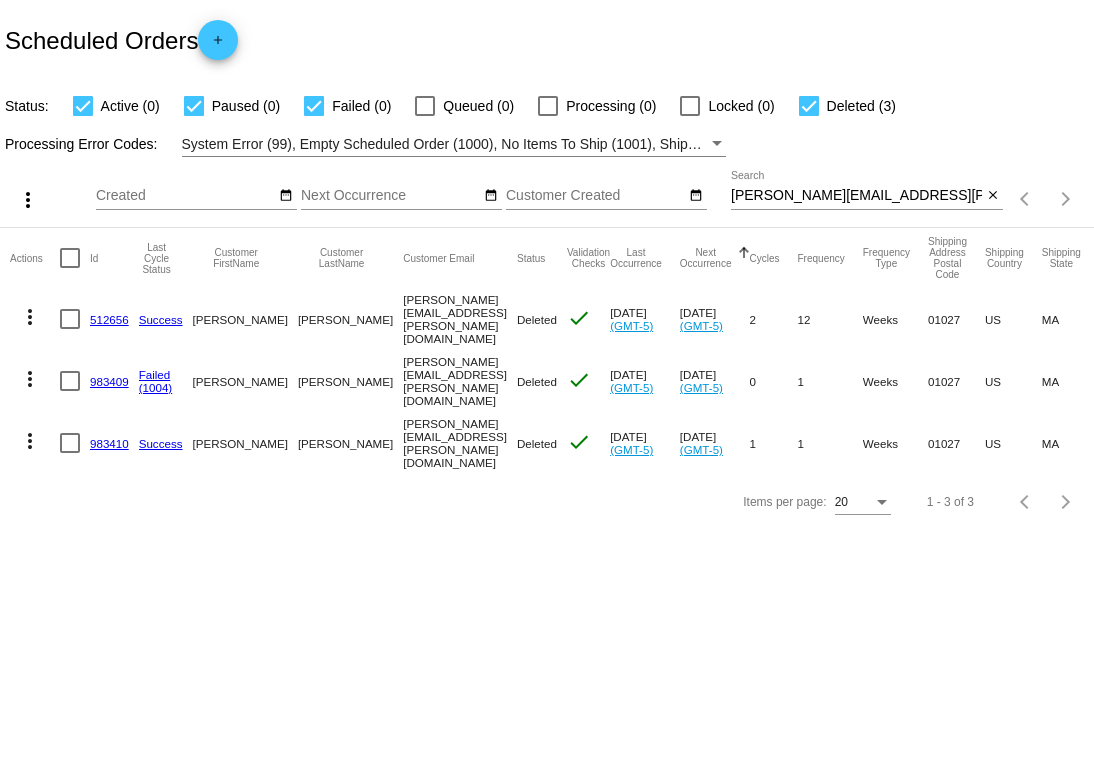 click on "983410" 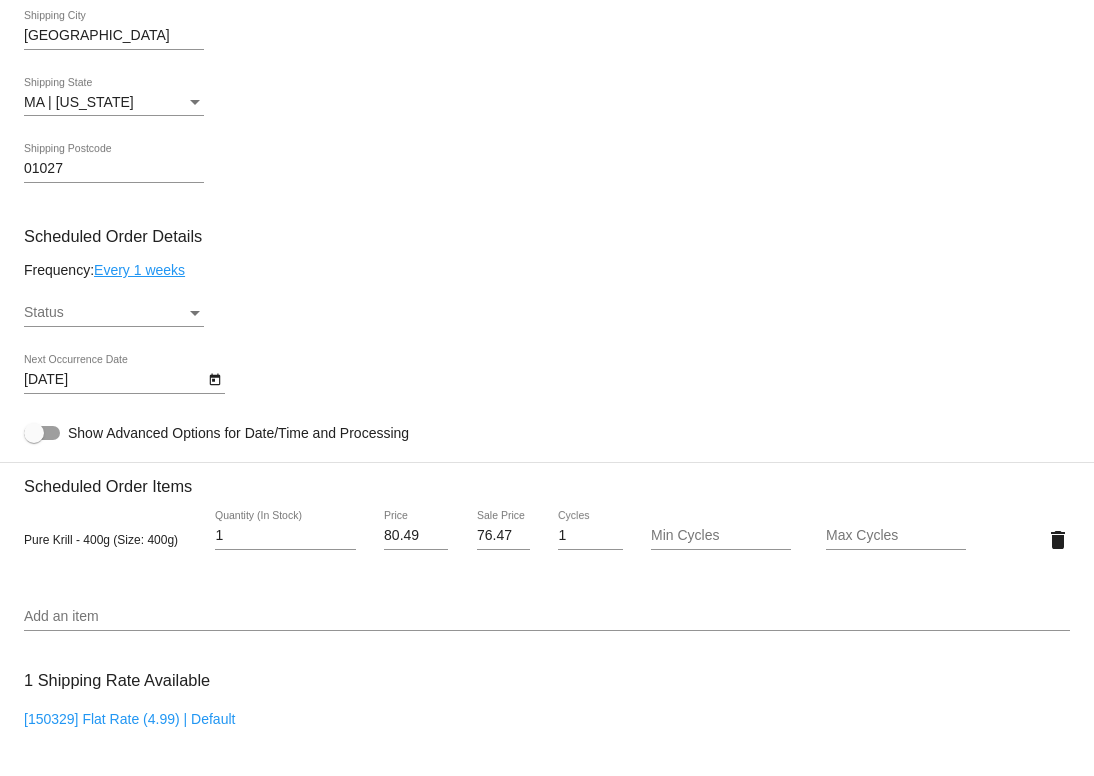 scroll, scrollTop: 977, scrollLeft: 0, axis: vertical 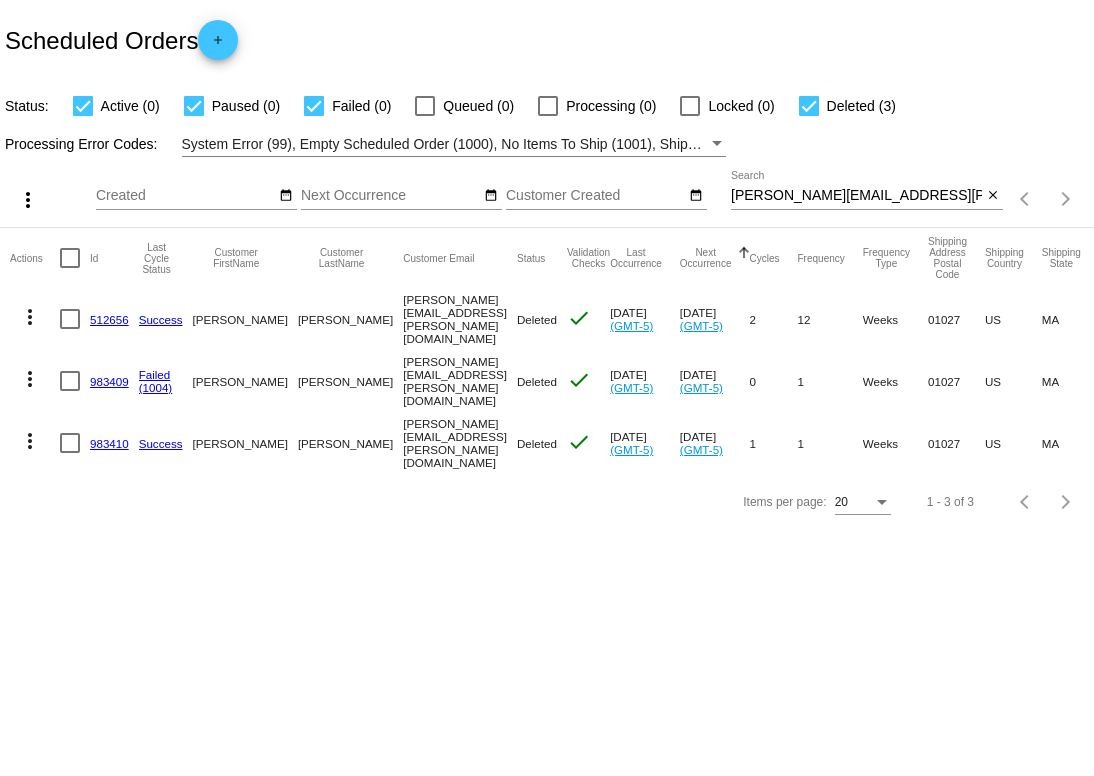click on "more_vert" 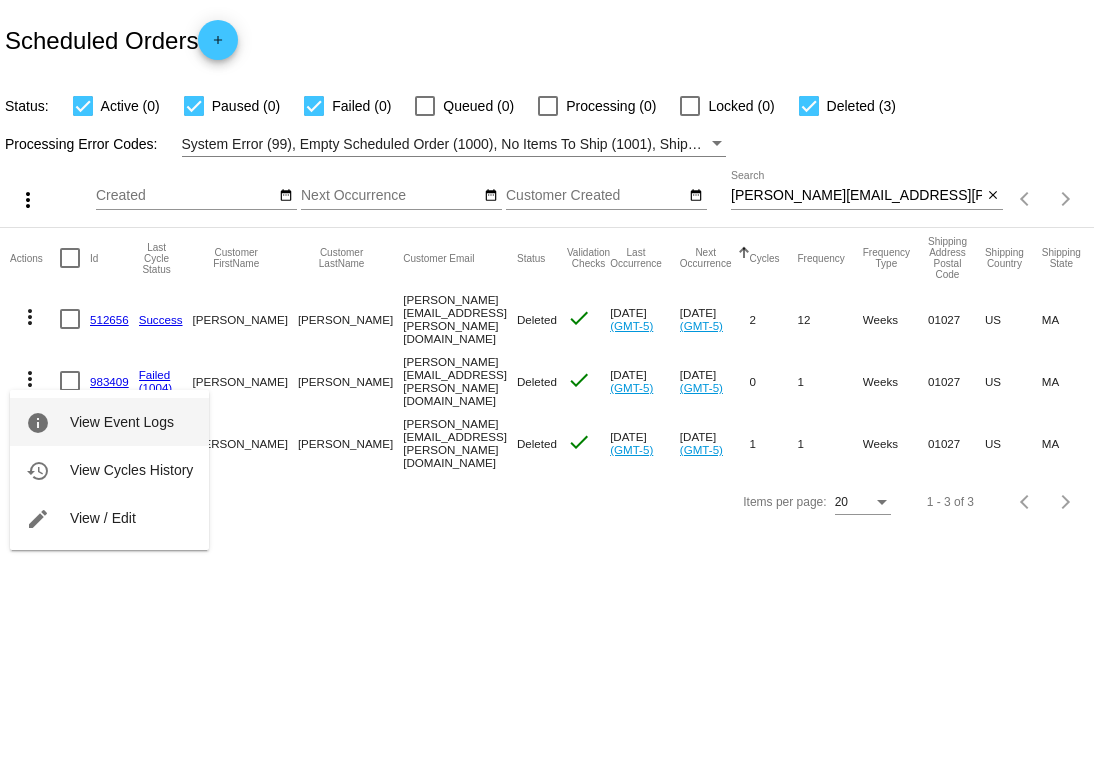 click on "View Event Logs" at bounding box center (122, 422) 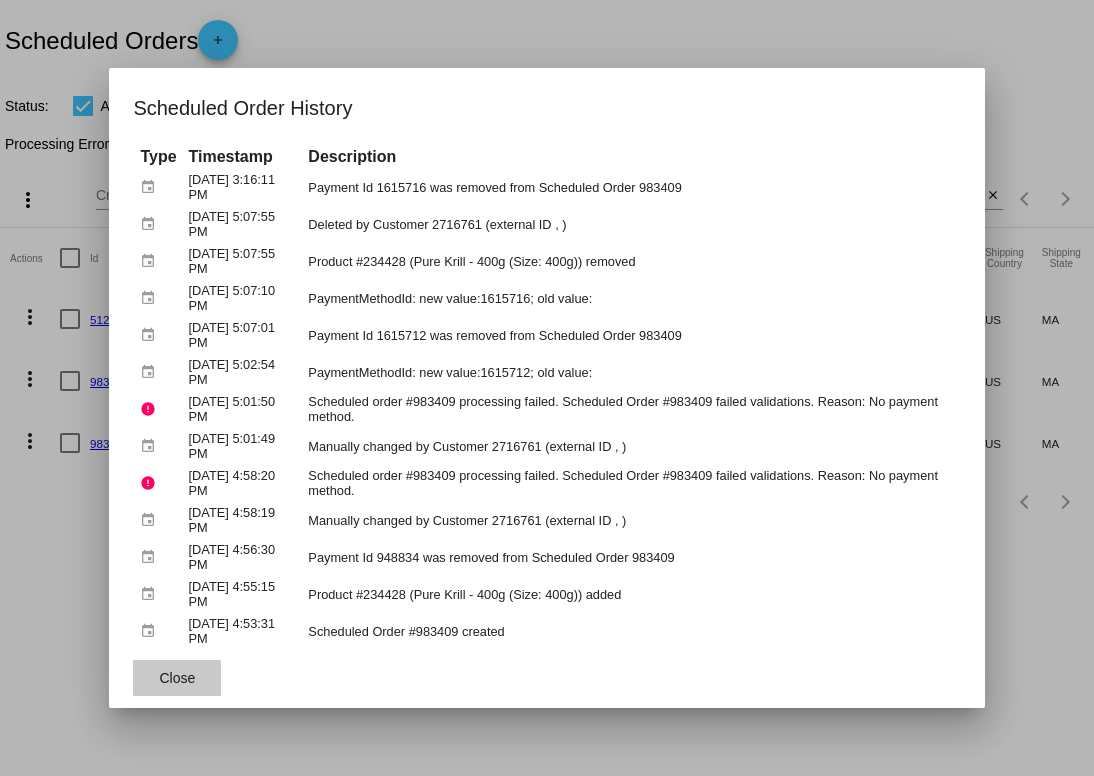 click on "Close" 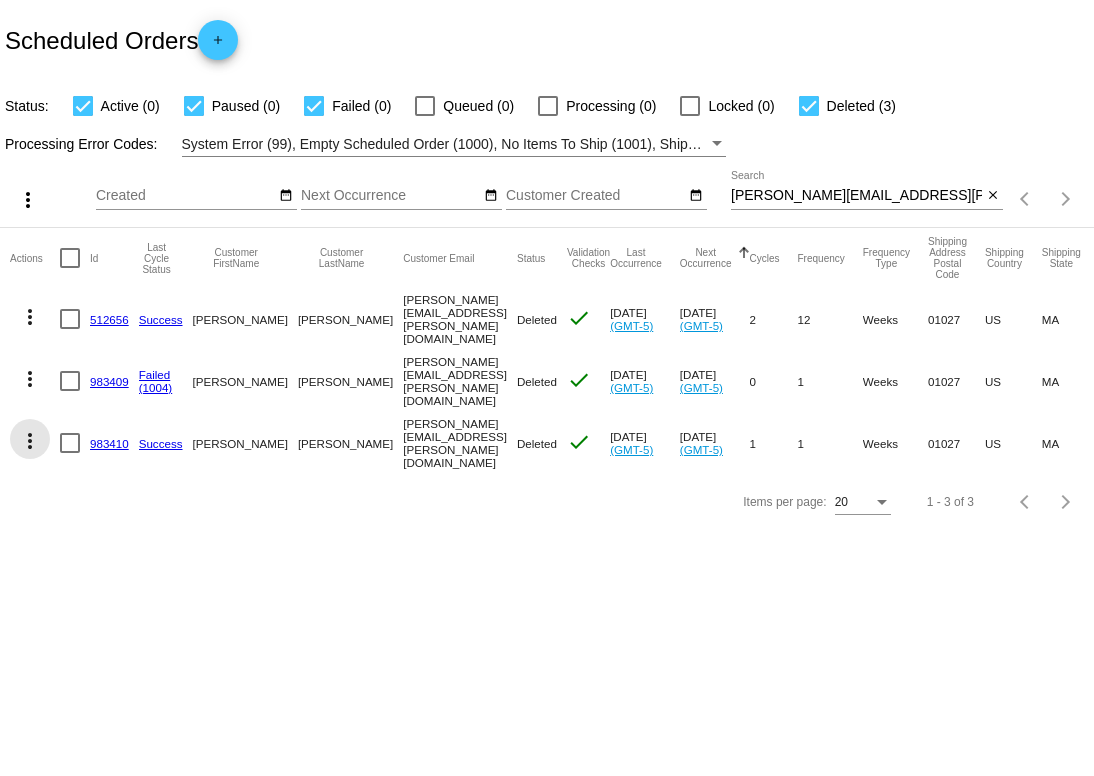 click on "more_vert" 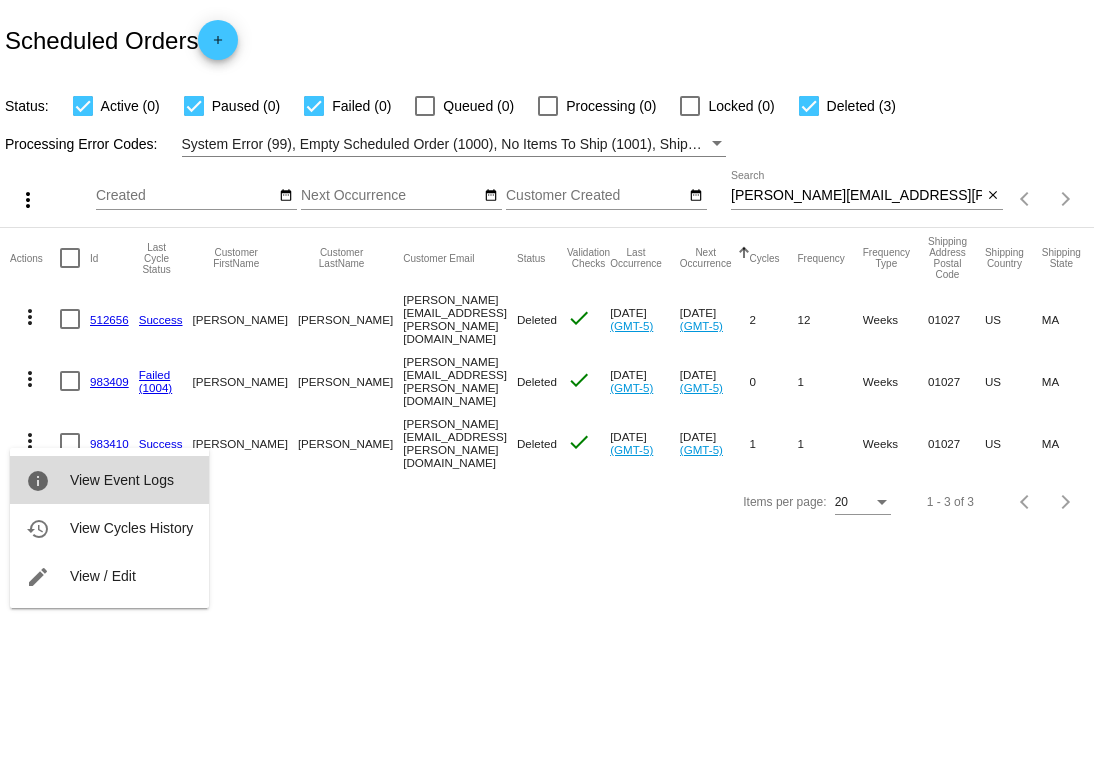 click on "View Event Logs" at bounding box center [122, 480] 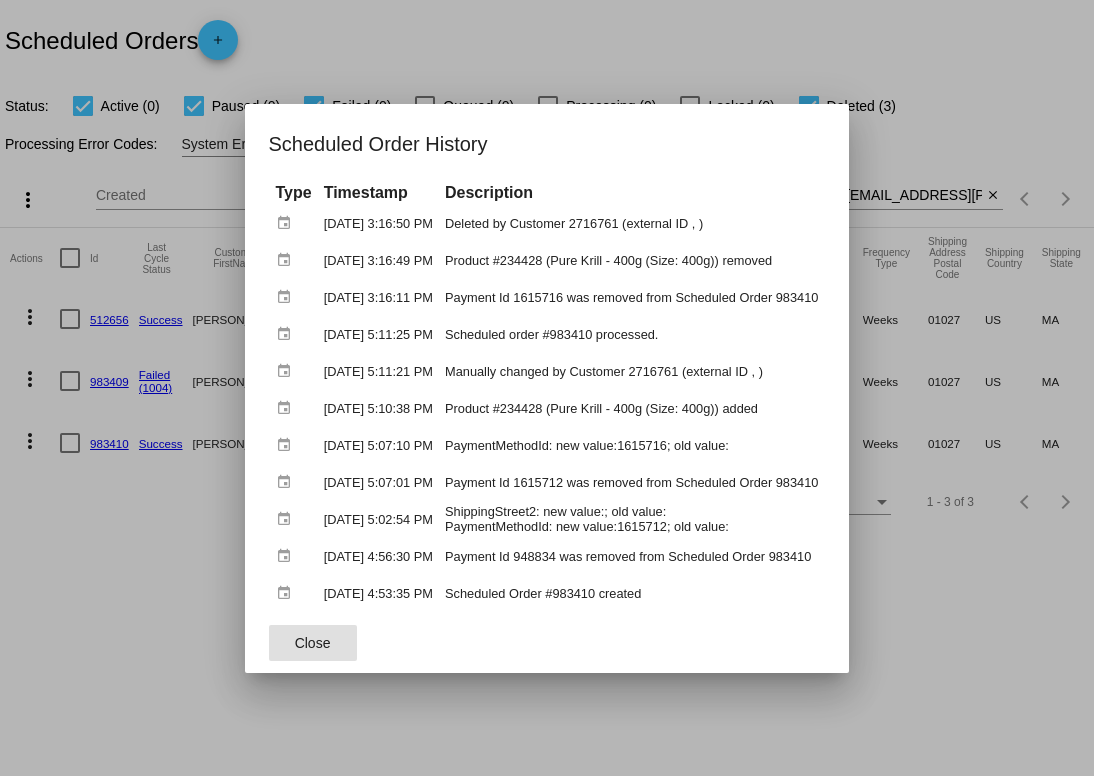 click on "Close" 